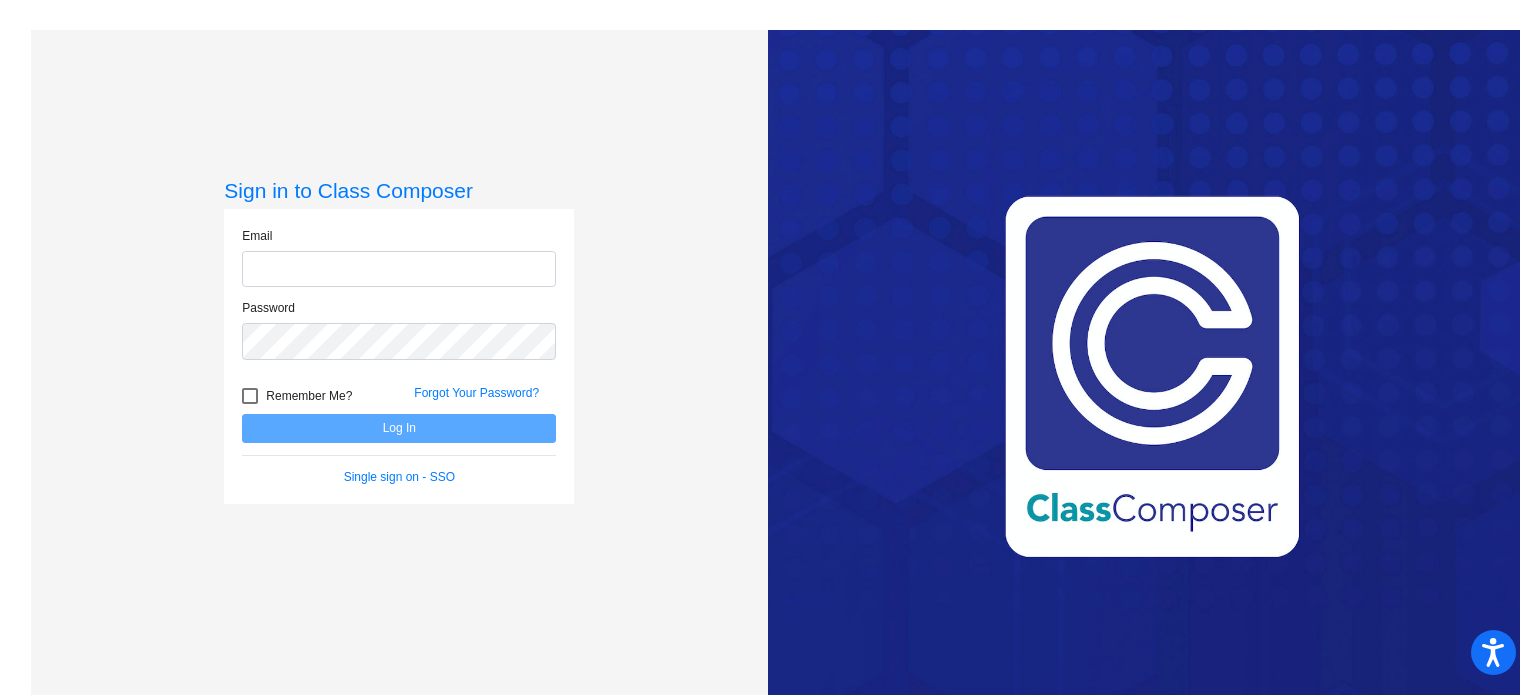 scroll, scrollTop: 0, scrollLeft: 0, axis: both 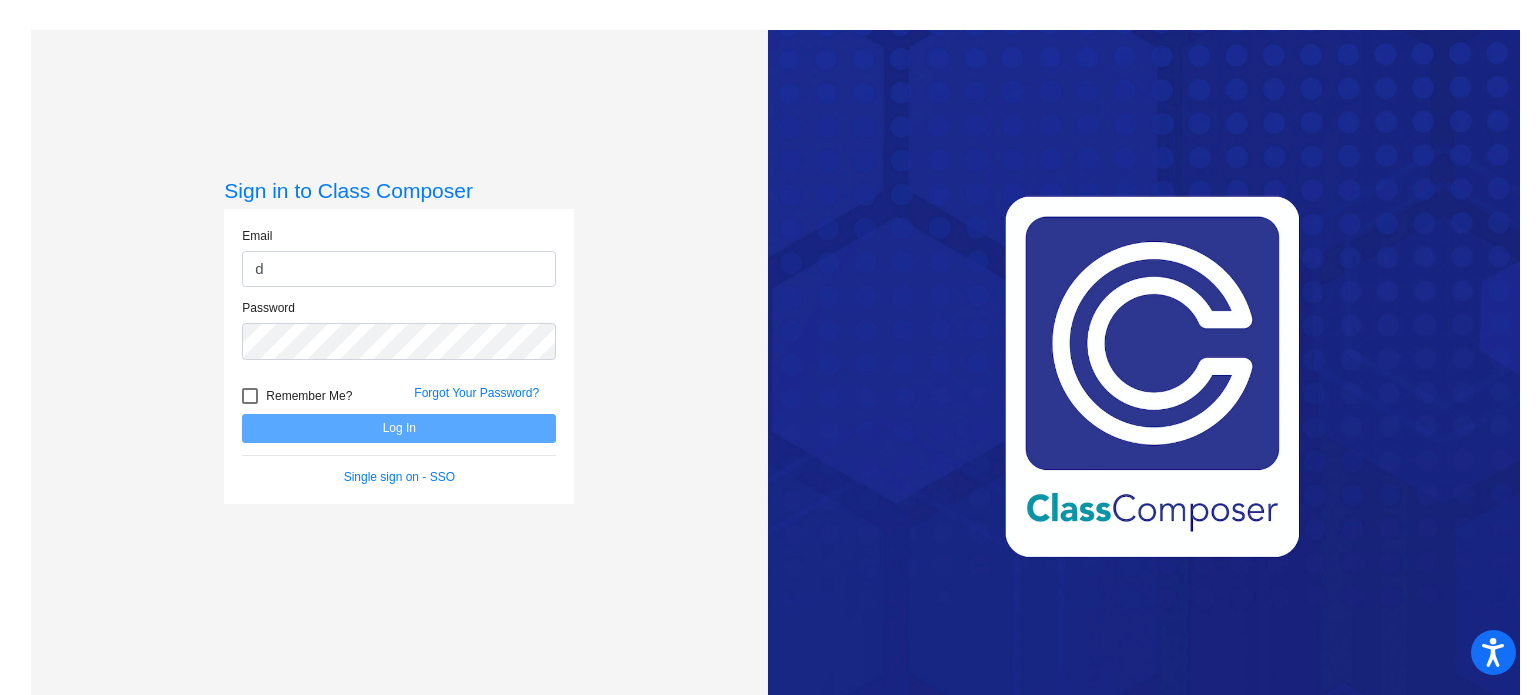 type on "[EMAIL]" 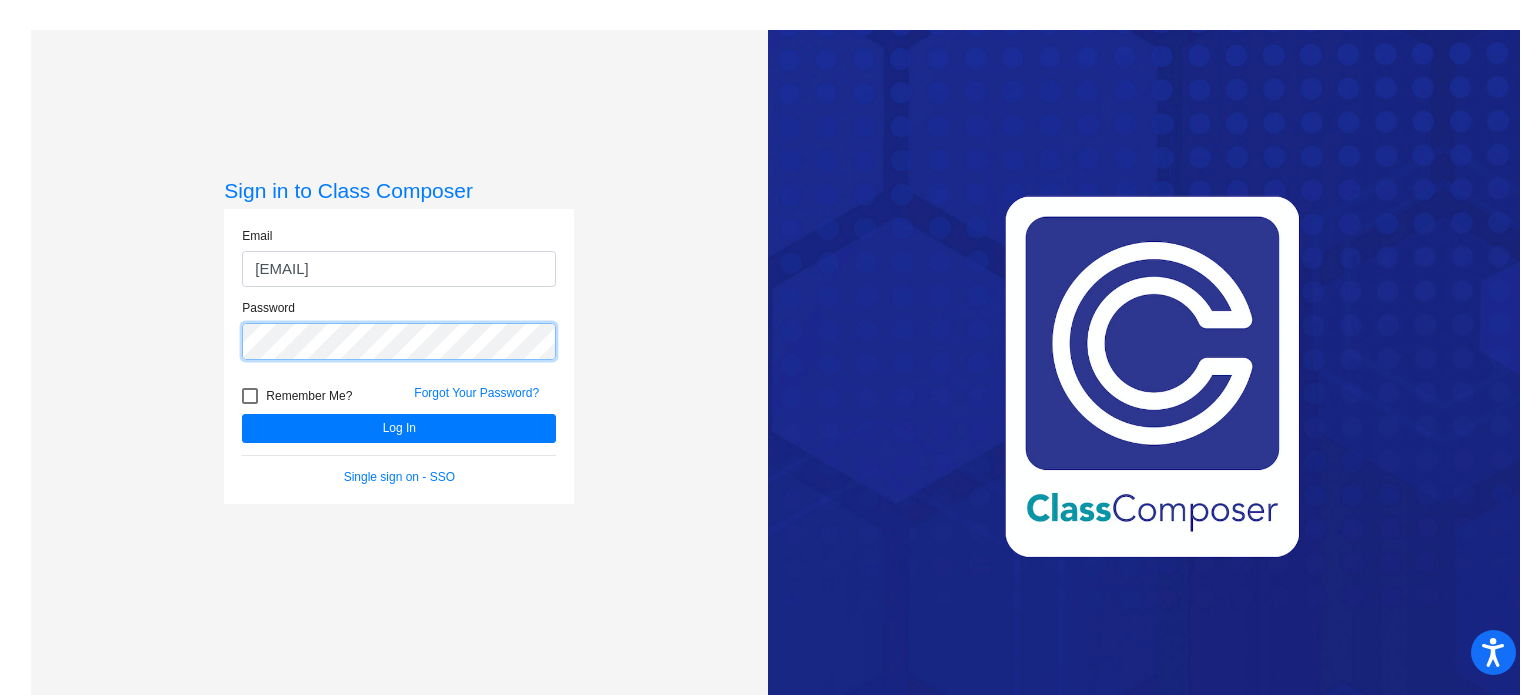 click on "Log In" 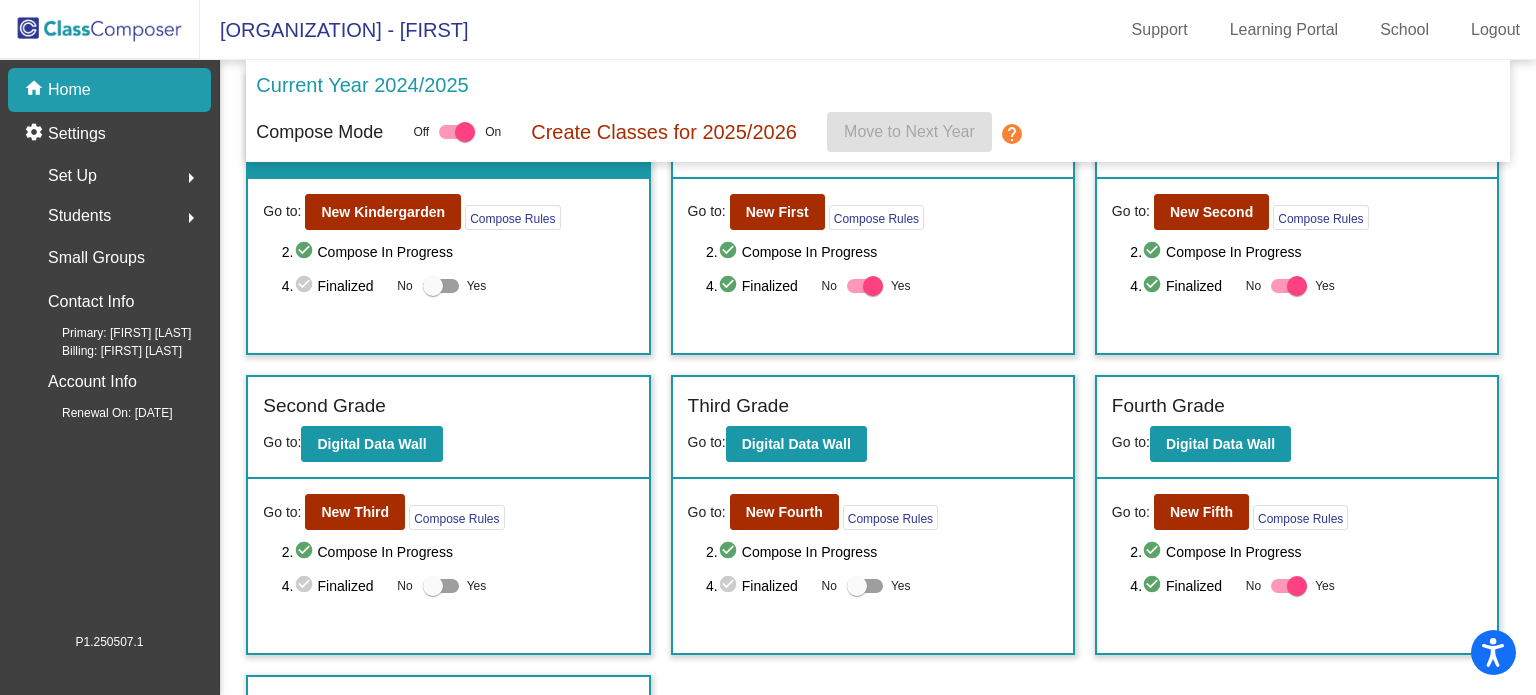 scroll, scrollTop: 111, scrollLeft: 0, axis: vertical 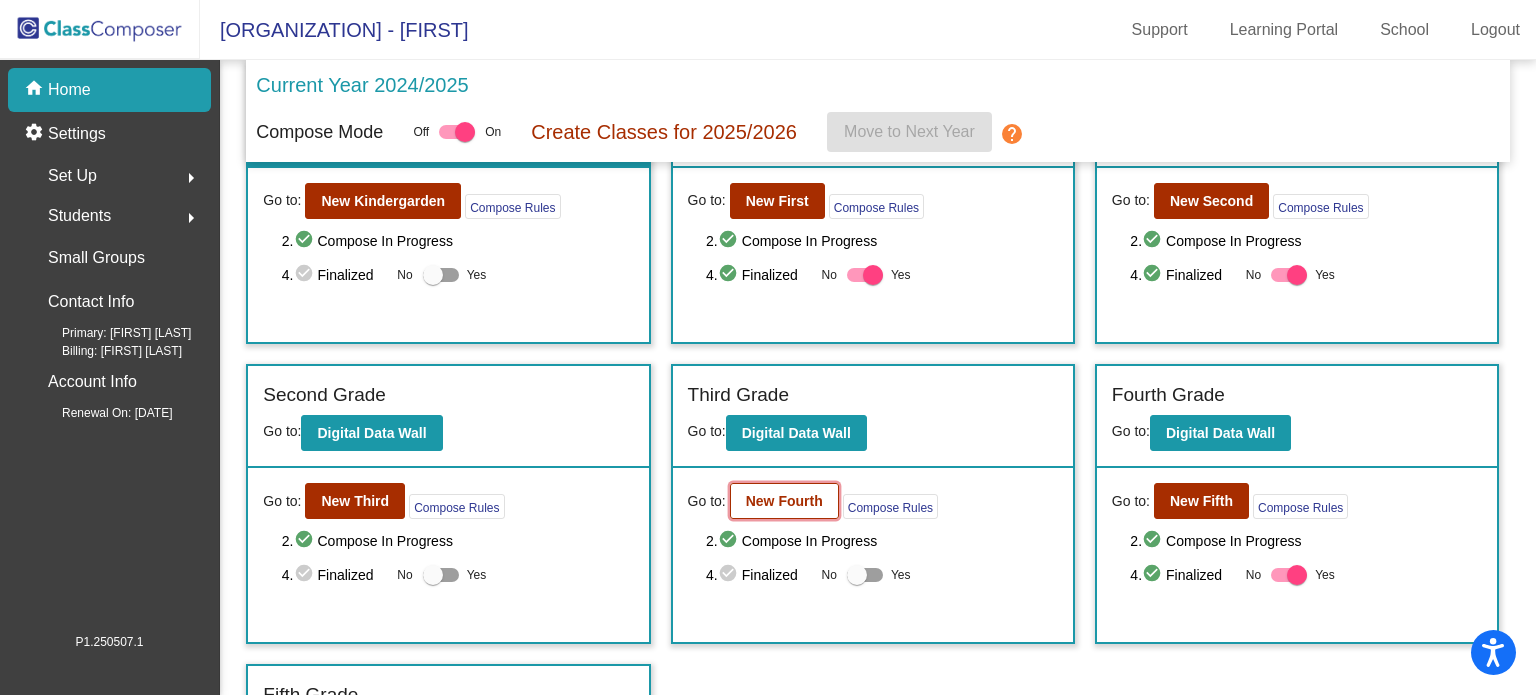 click on "New Fourth" 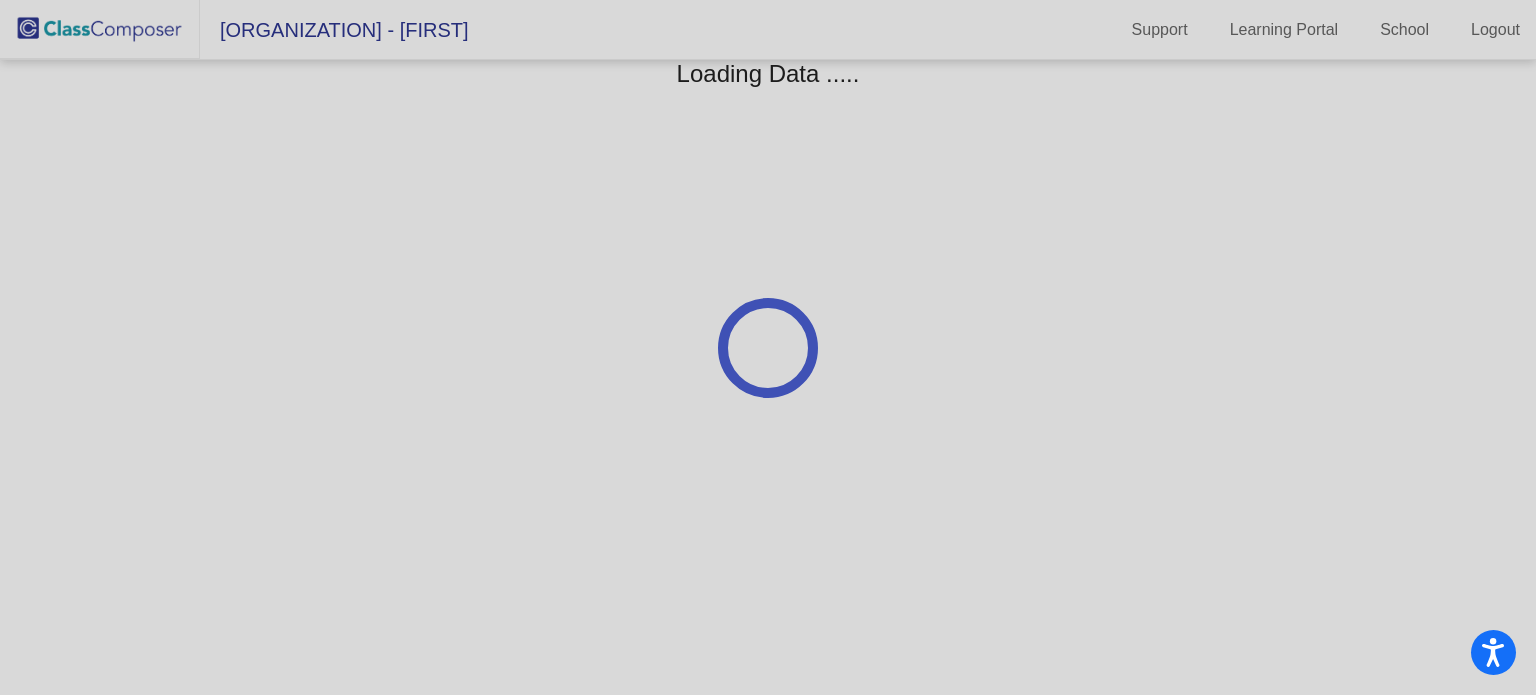 scroll, scrollTop: 0, scrollLeft: 0, axis: both 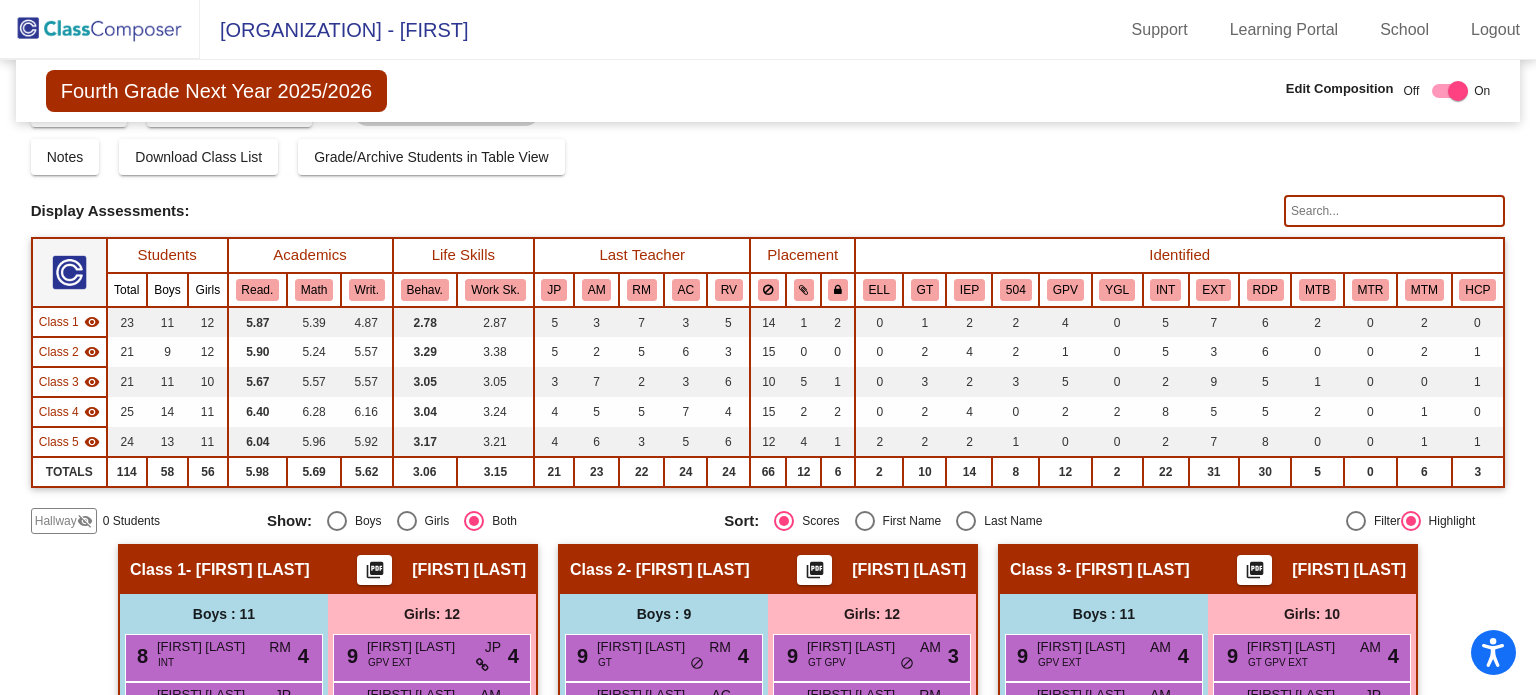 click 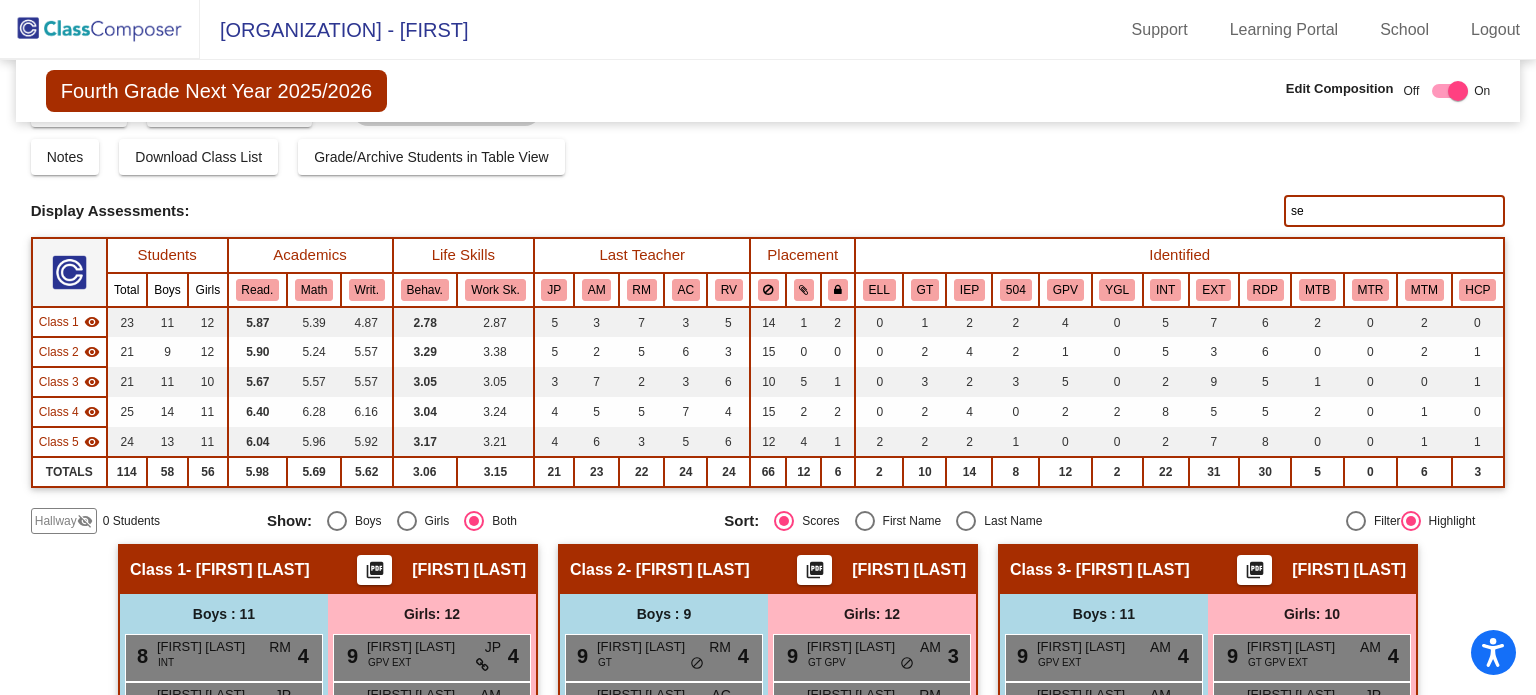 type on "s" 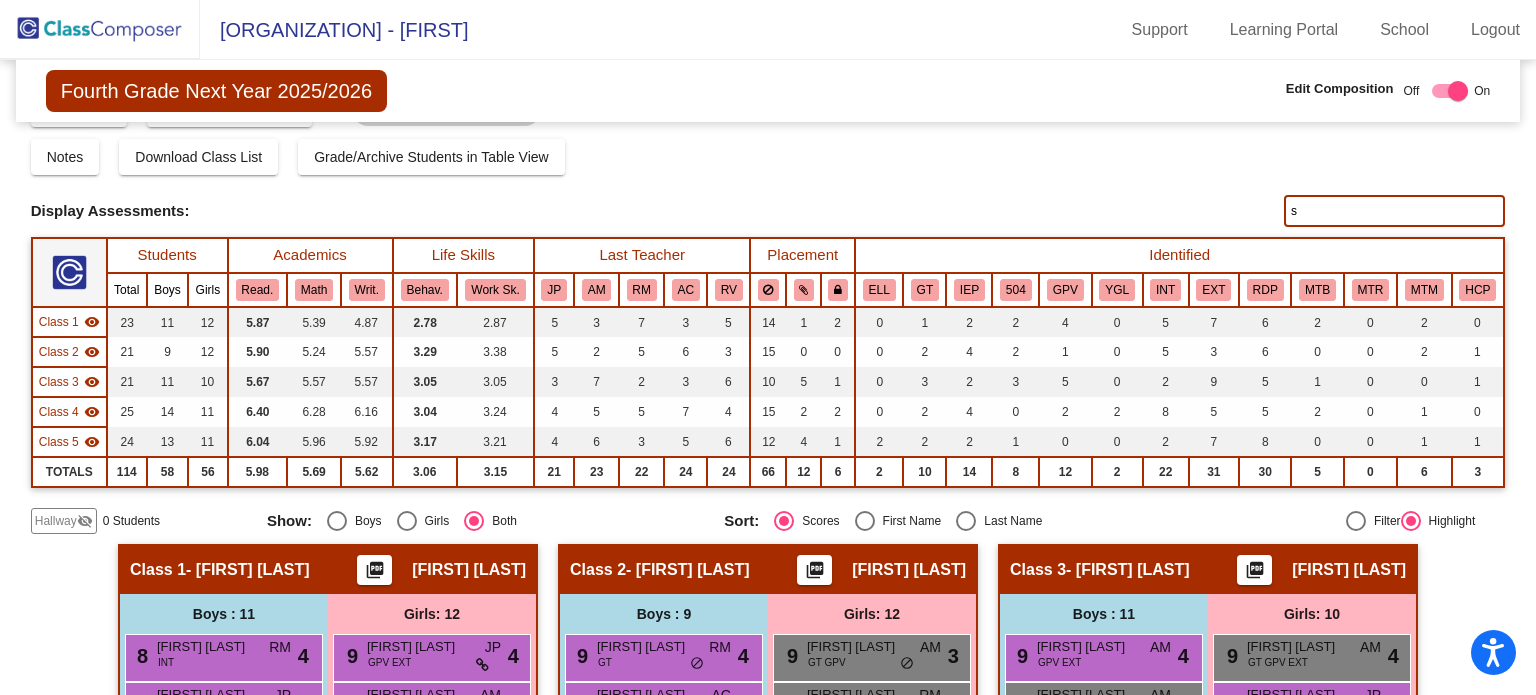 type 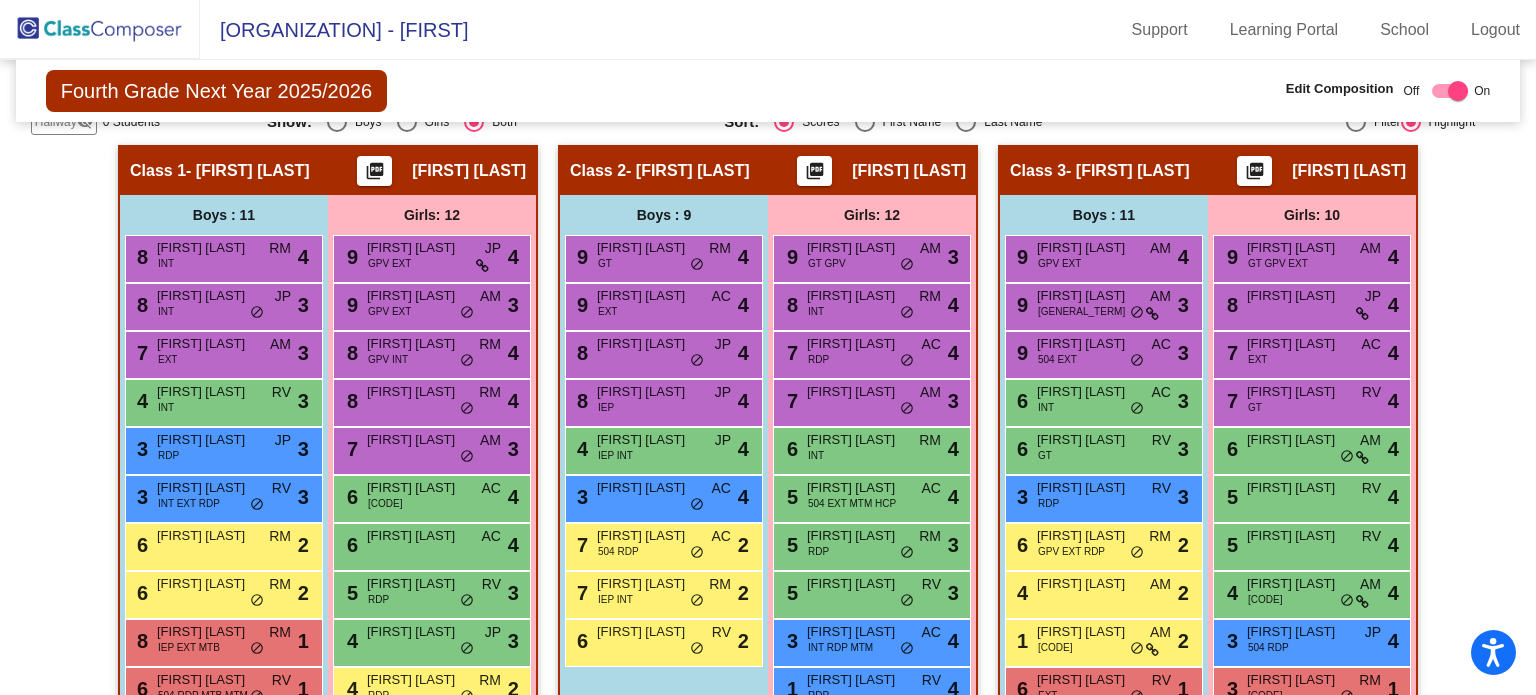 scroll, scrollTop: 403, scrollLeft: 0, axis: vertical 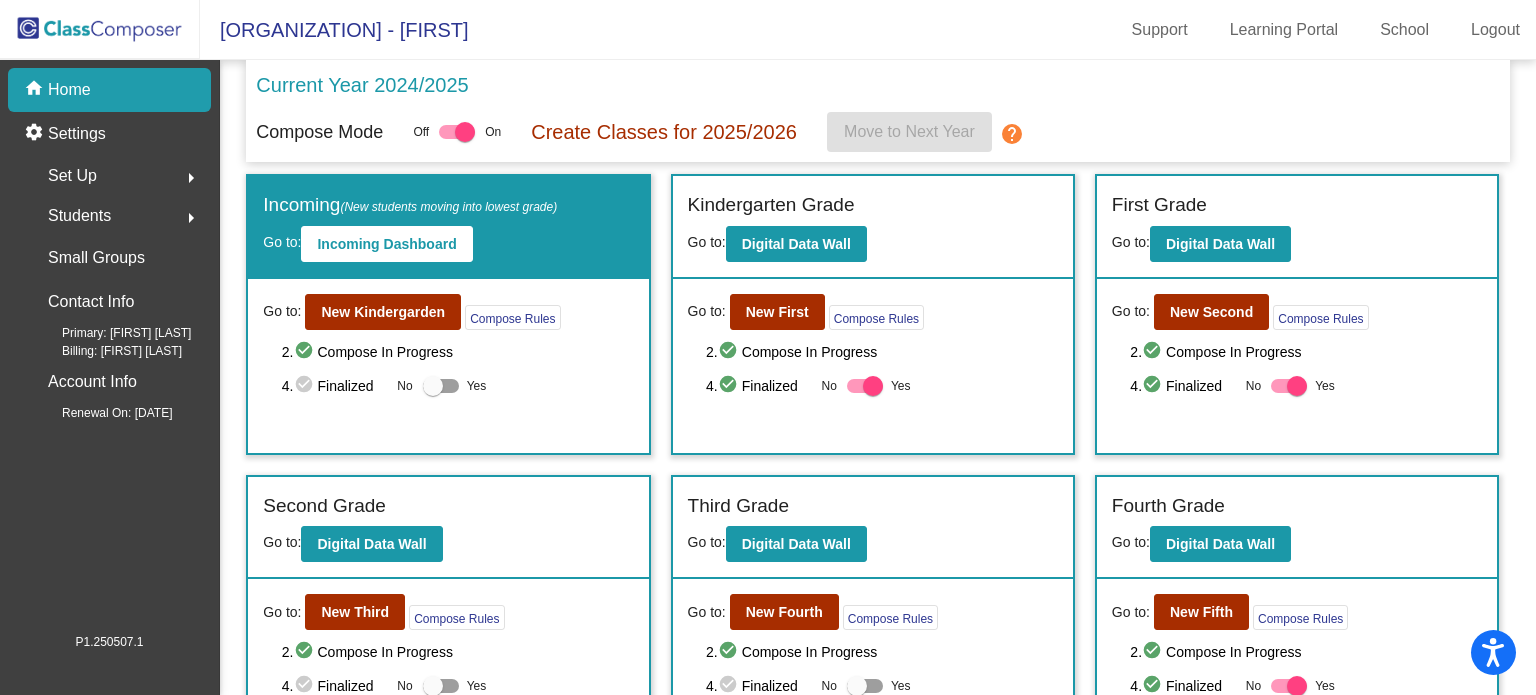 click on "Students" 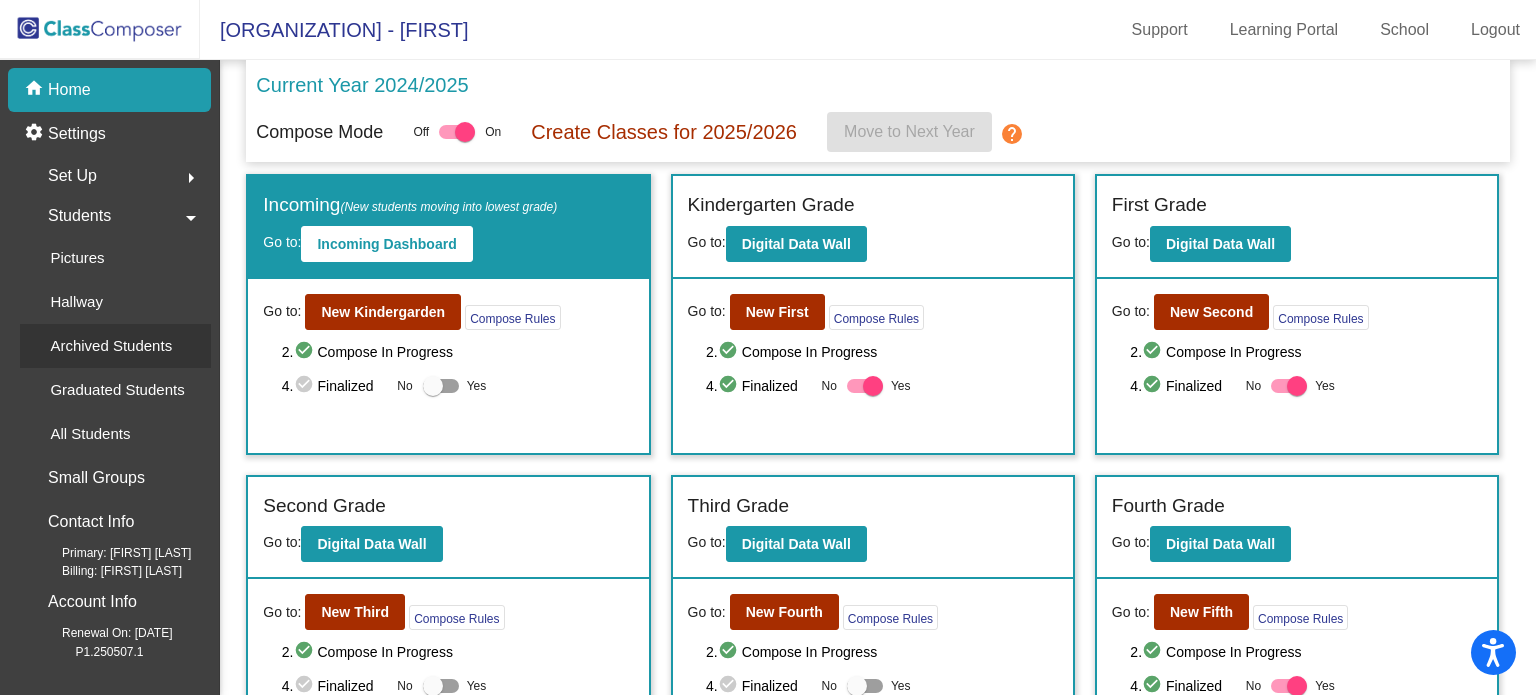 click on "Archived Students" 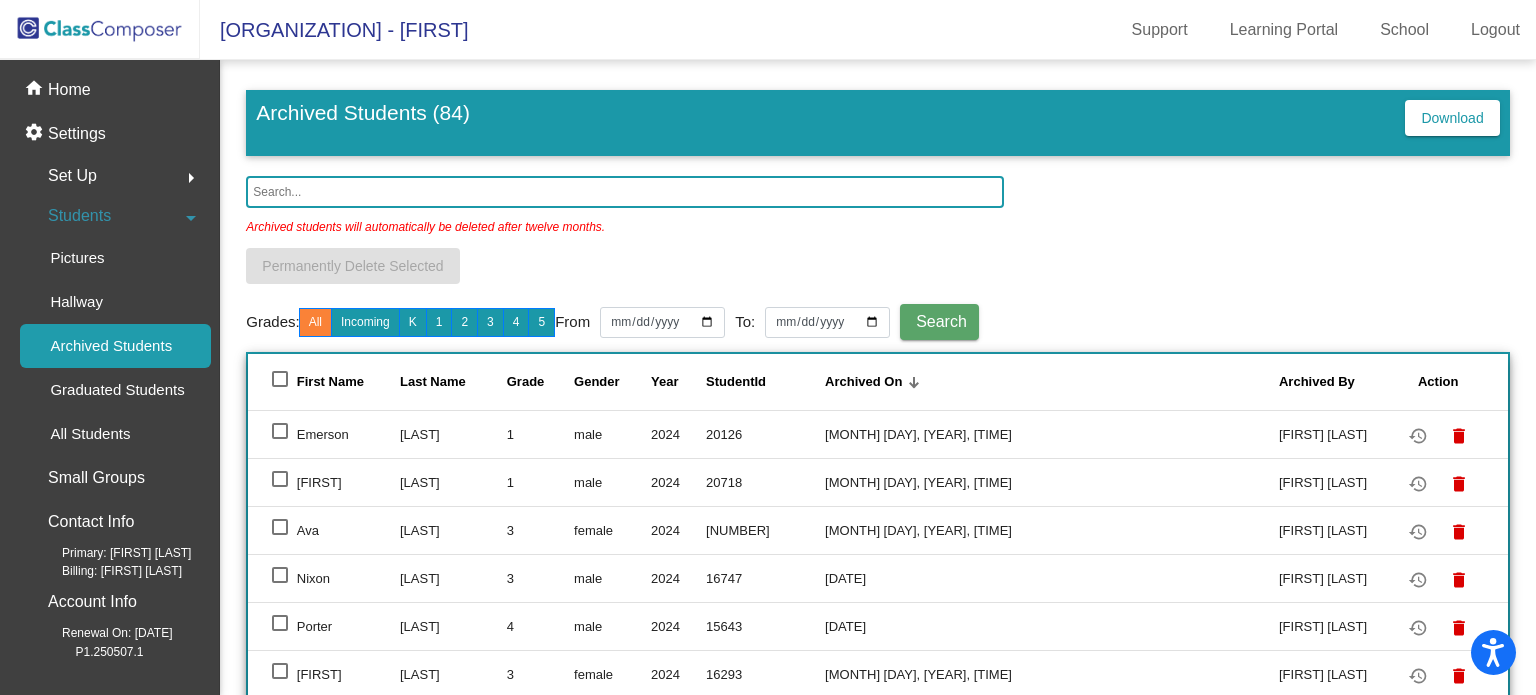 click 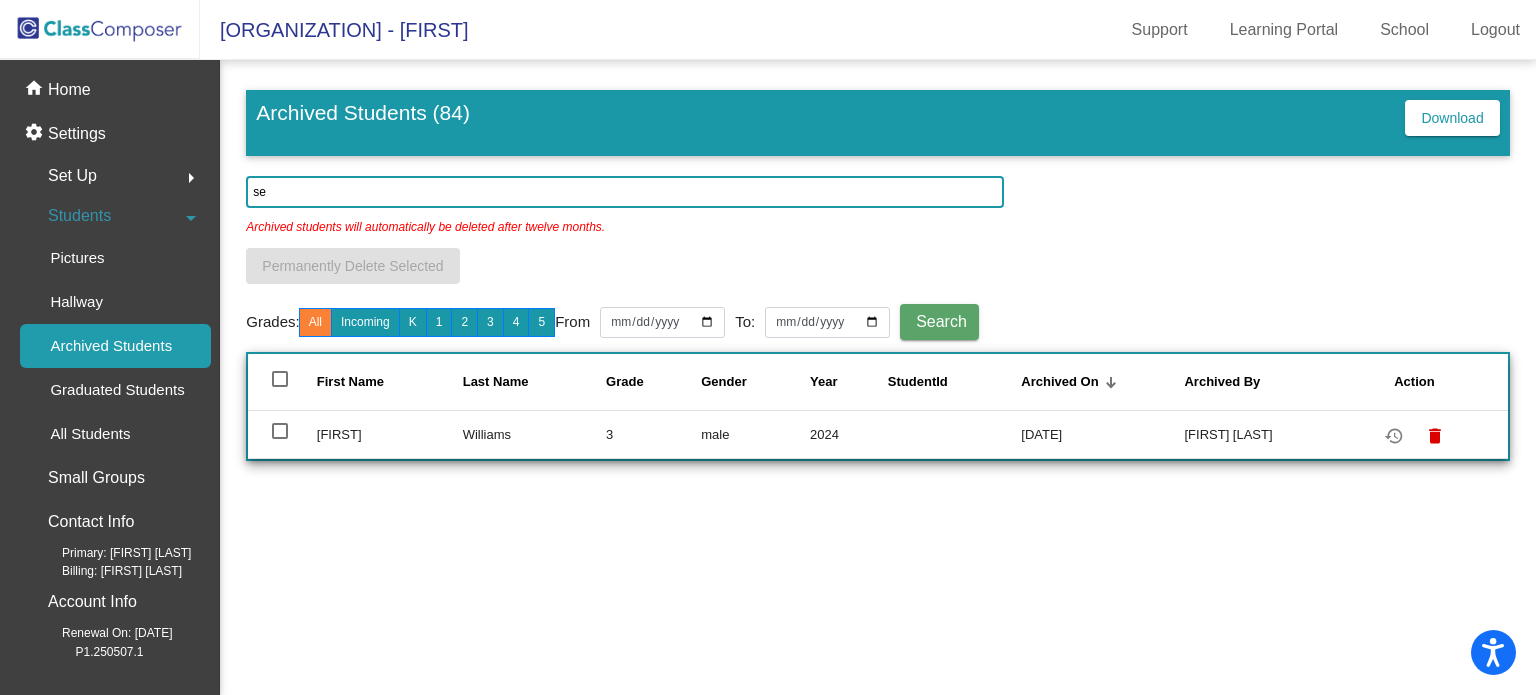 type on "se" 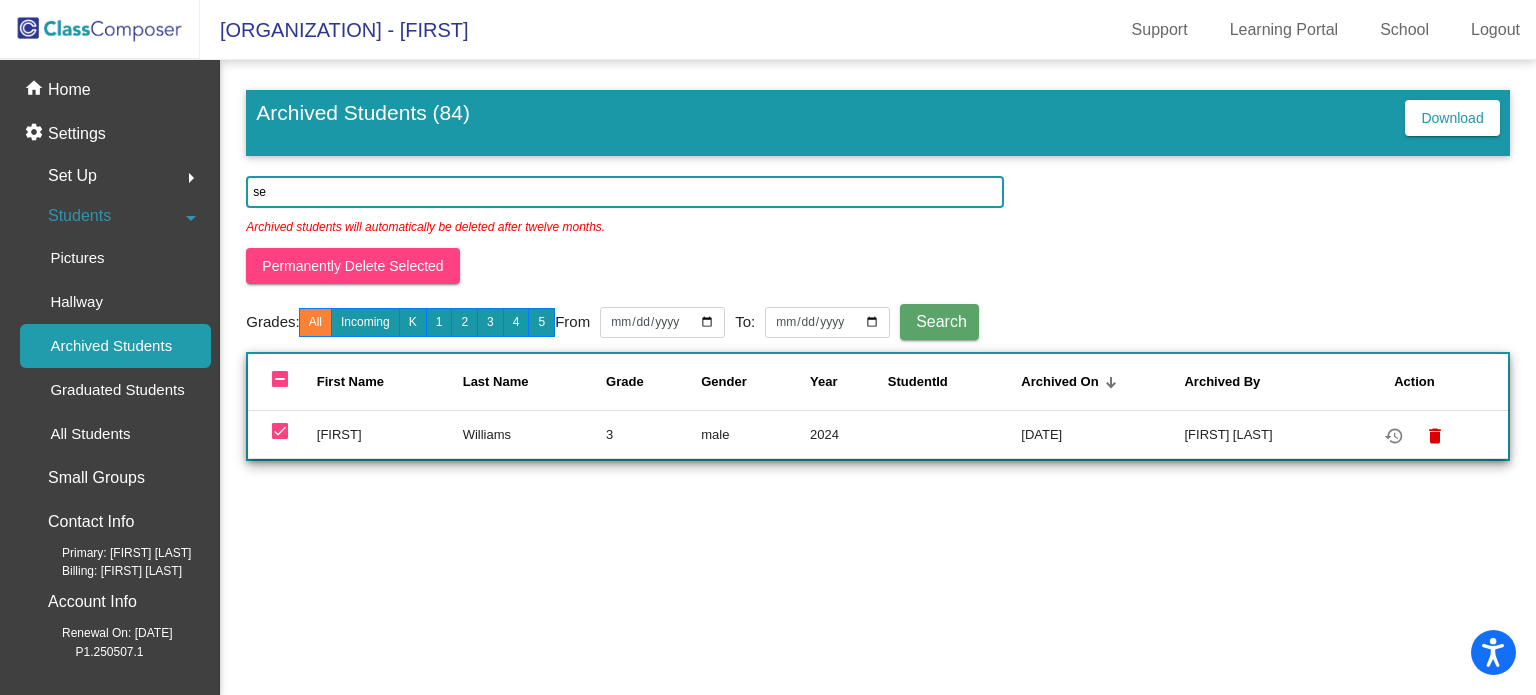 click at bounding box center [280, 431] 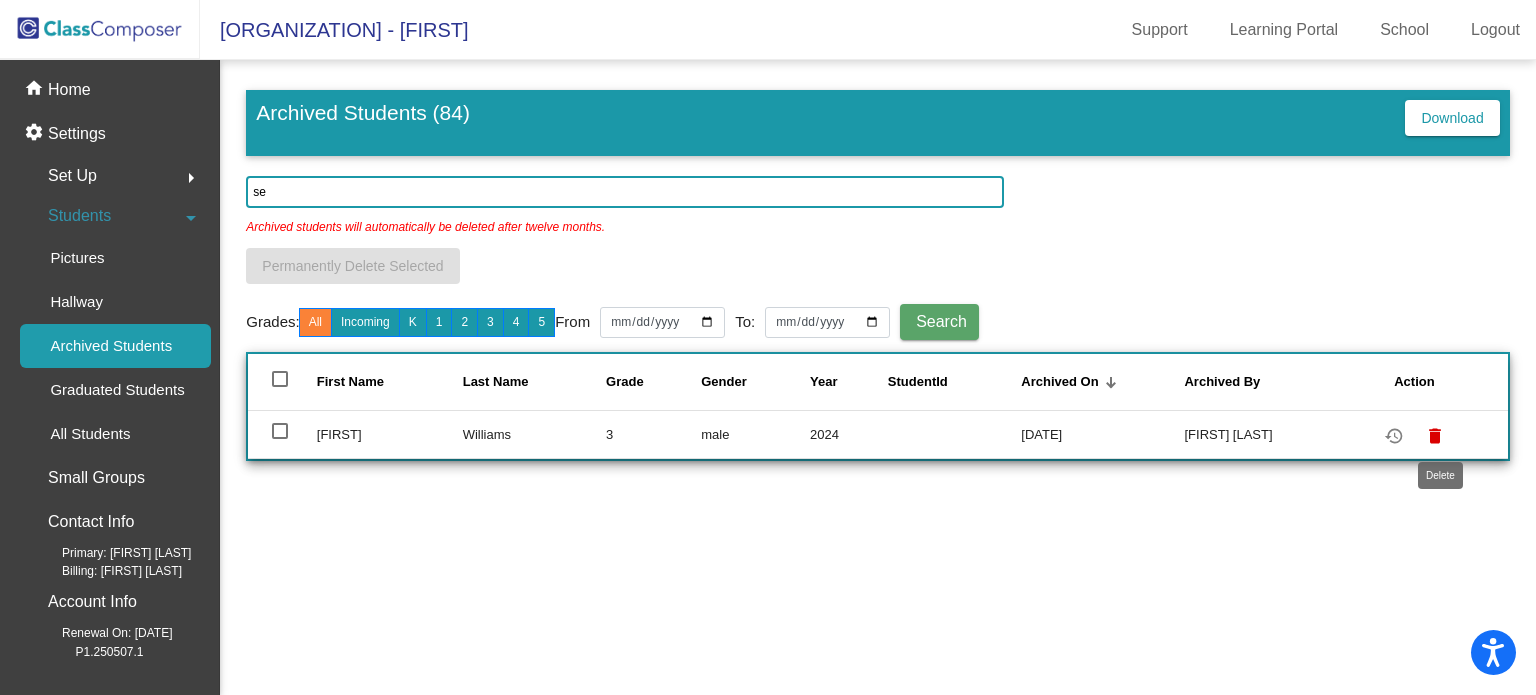click on "delete" 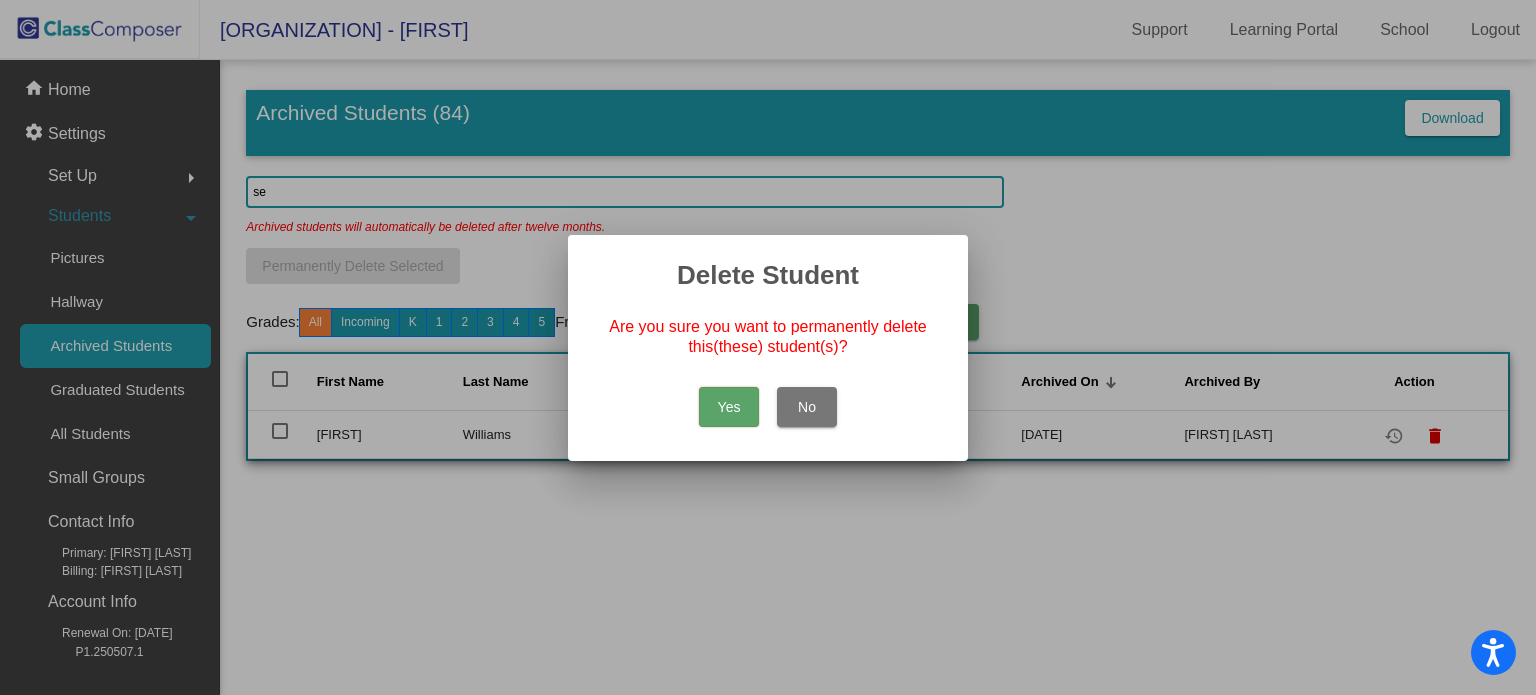 click on "No" at bounding box center (807, 407) 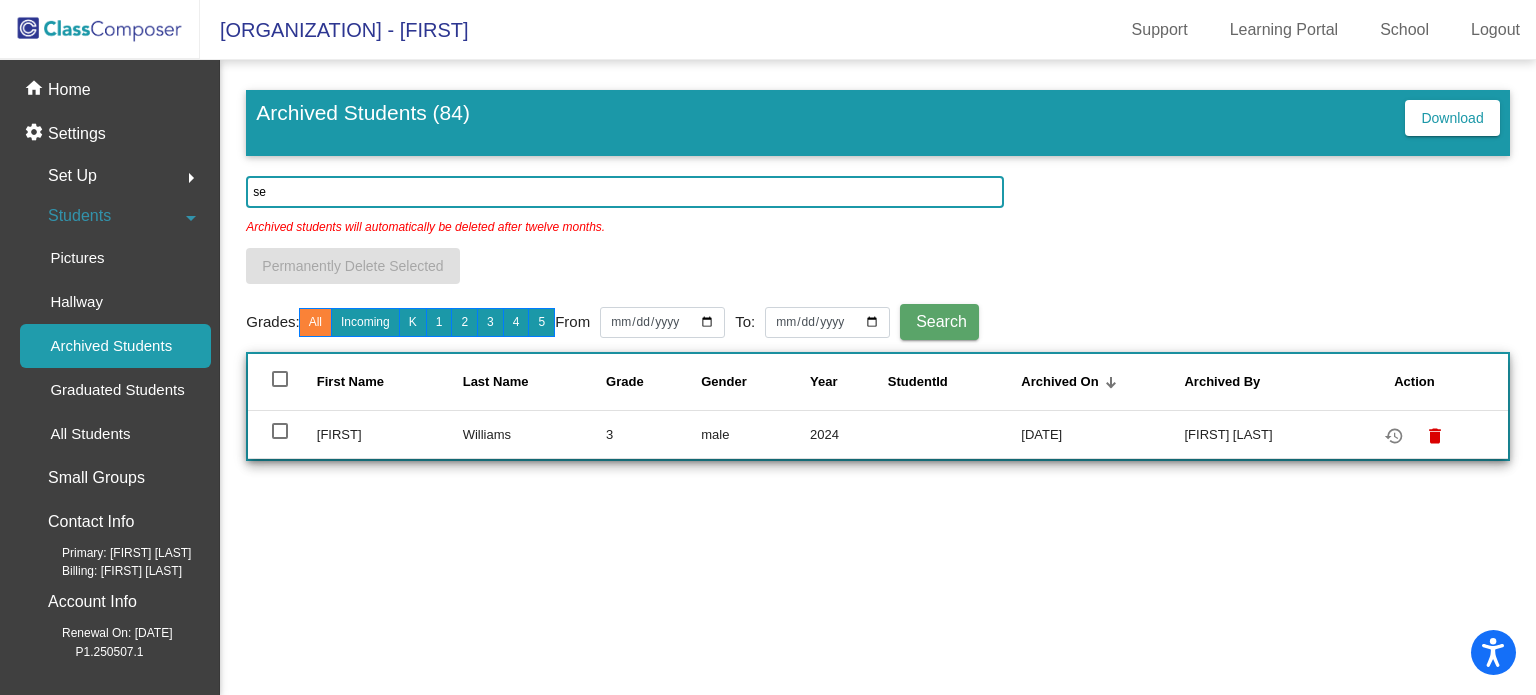 click on "Williams" 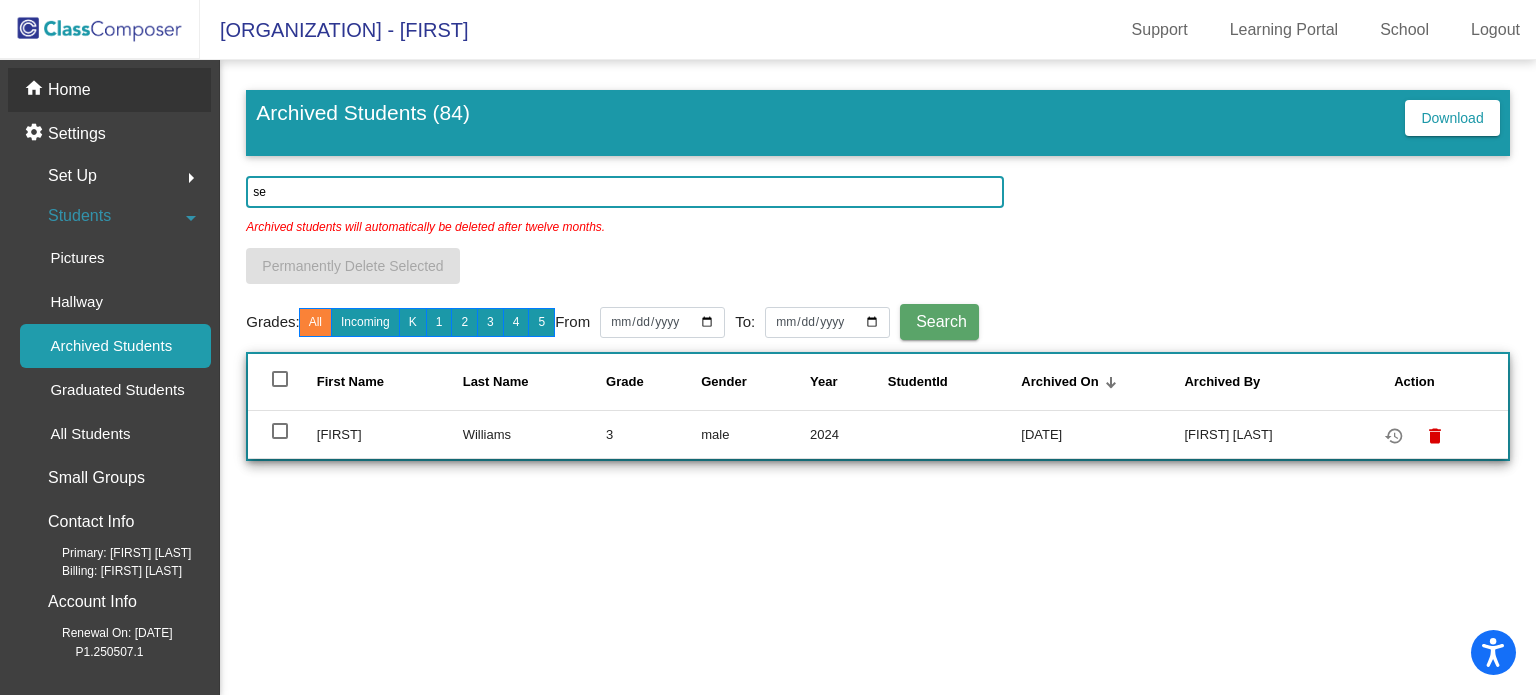 click on "Home" 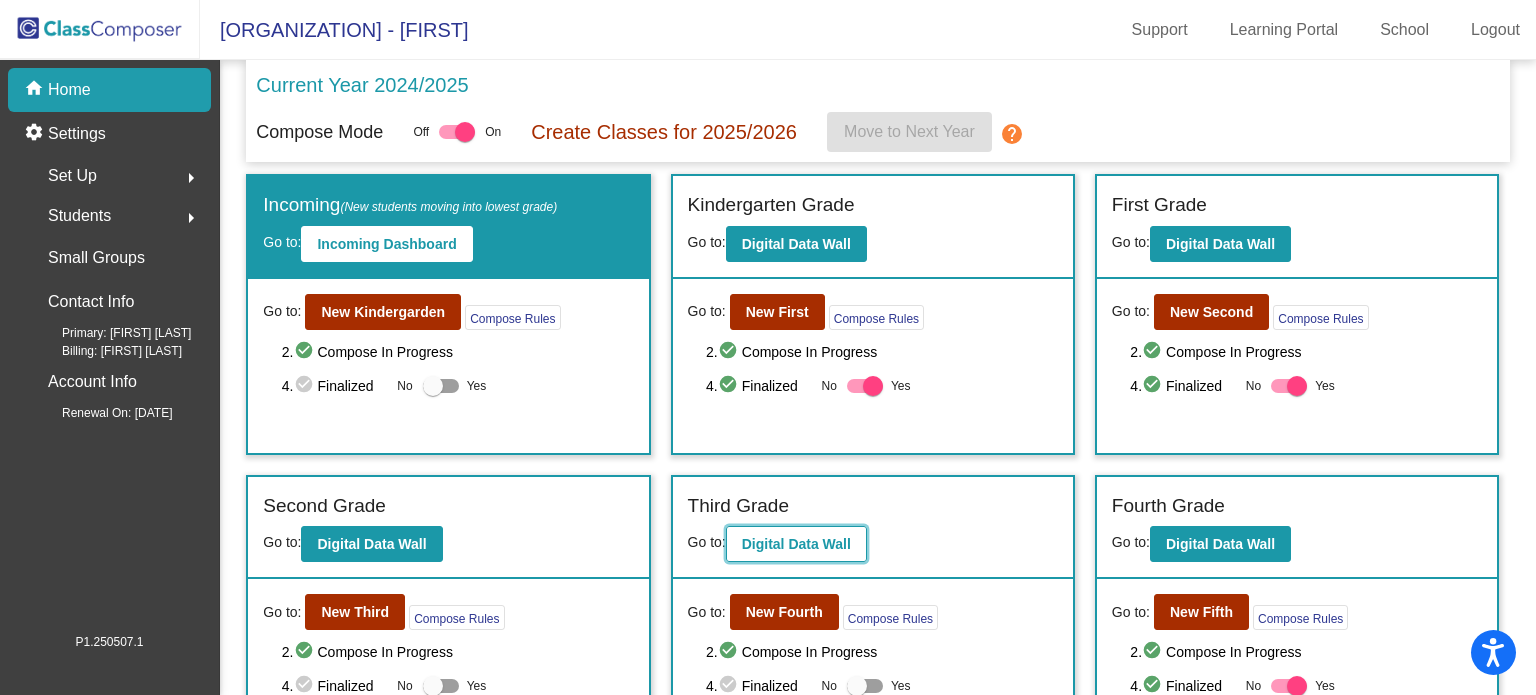 click on "Digital Data Wall" 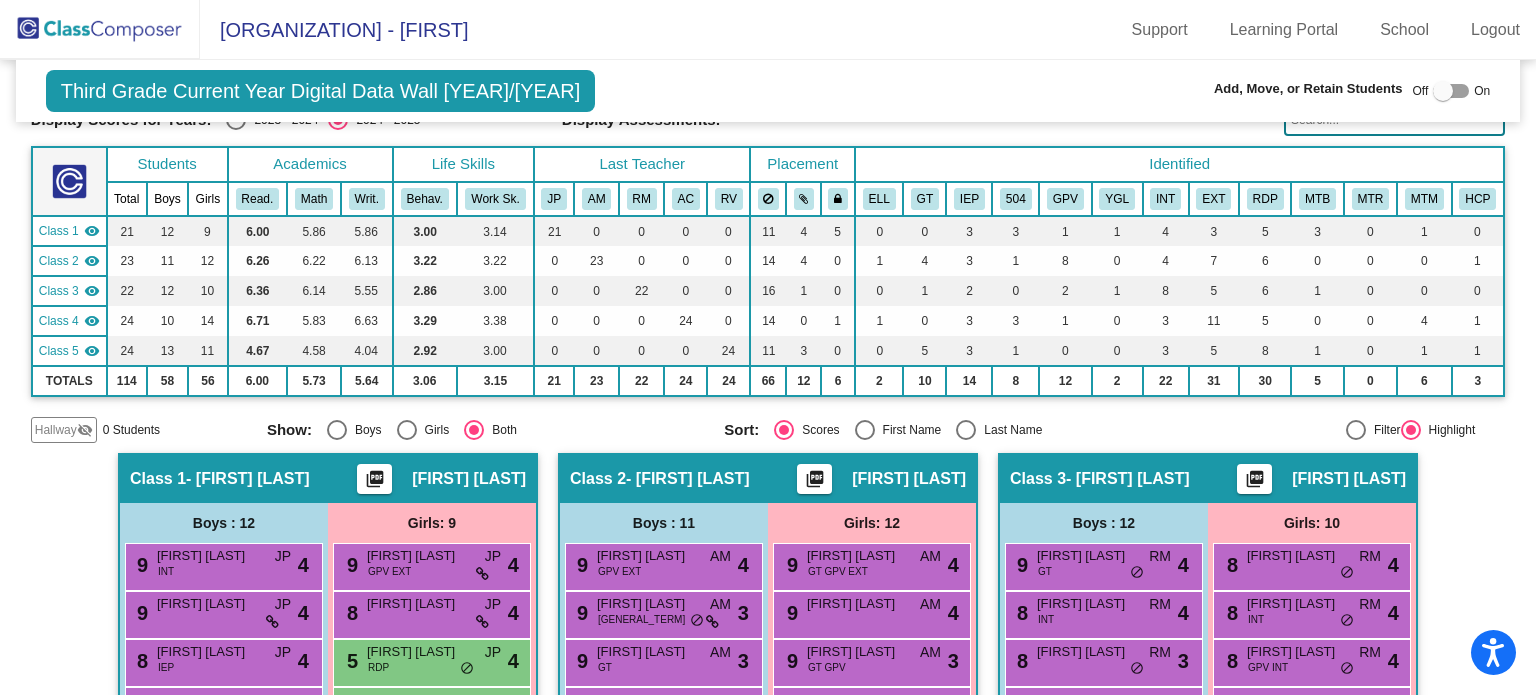 scroll, scrollTop: 112, scrollLeft: 0, axis: vertical 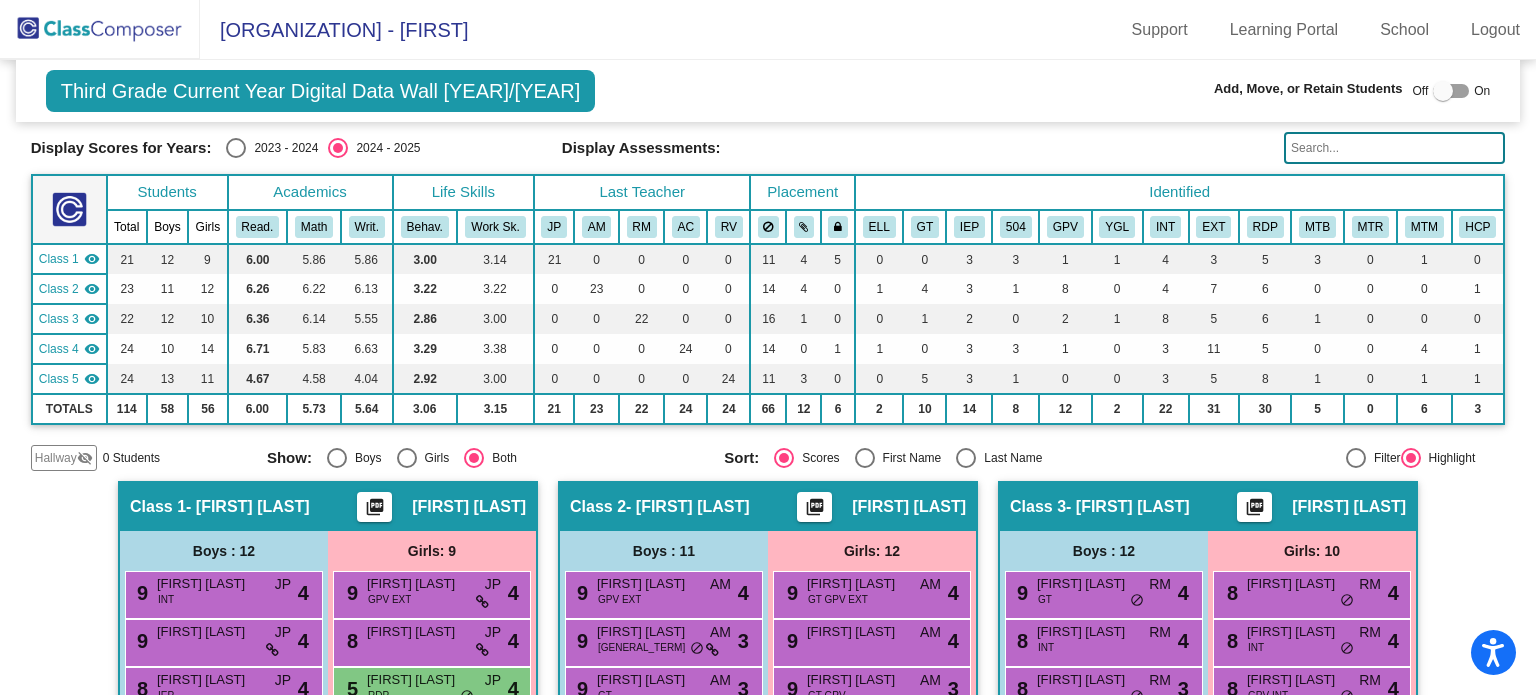 click 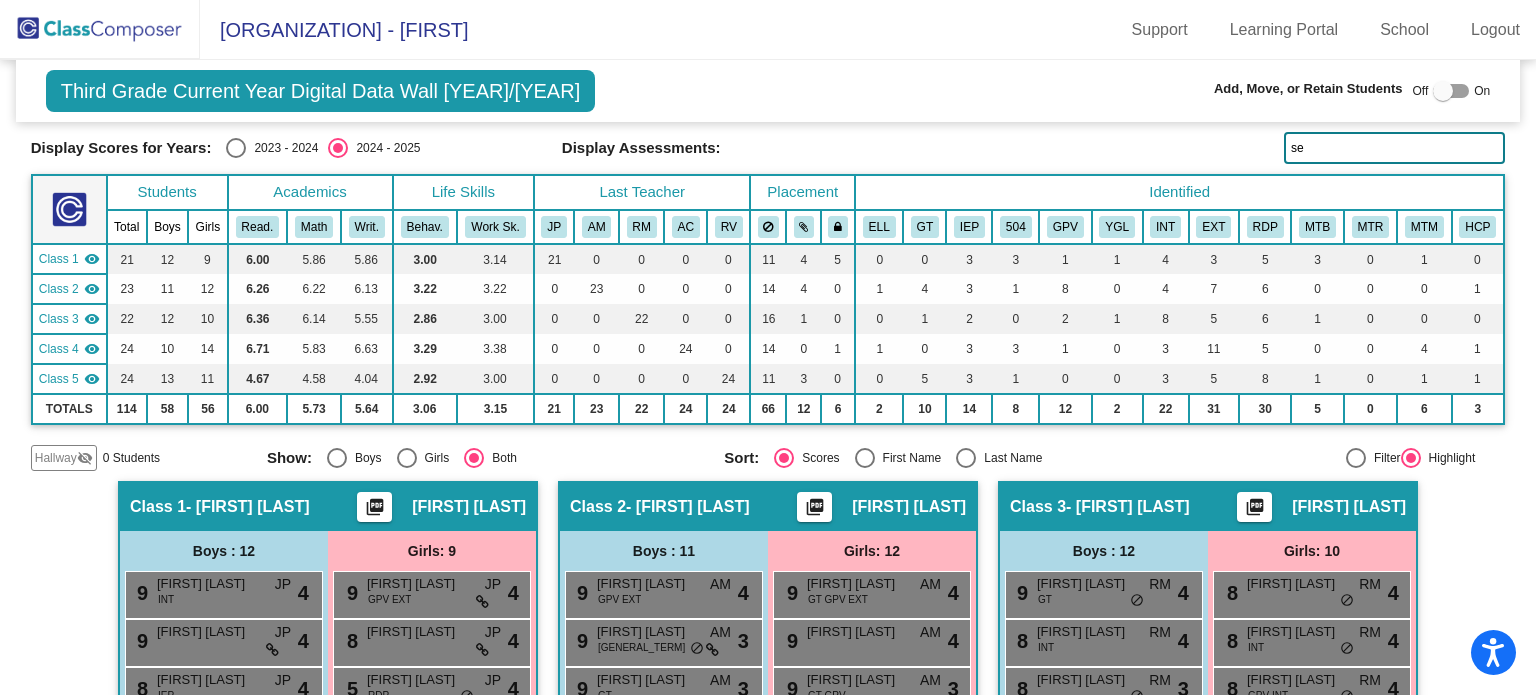 type on "s" 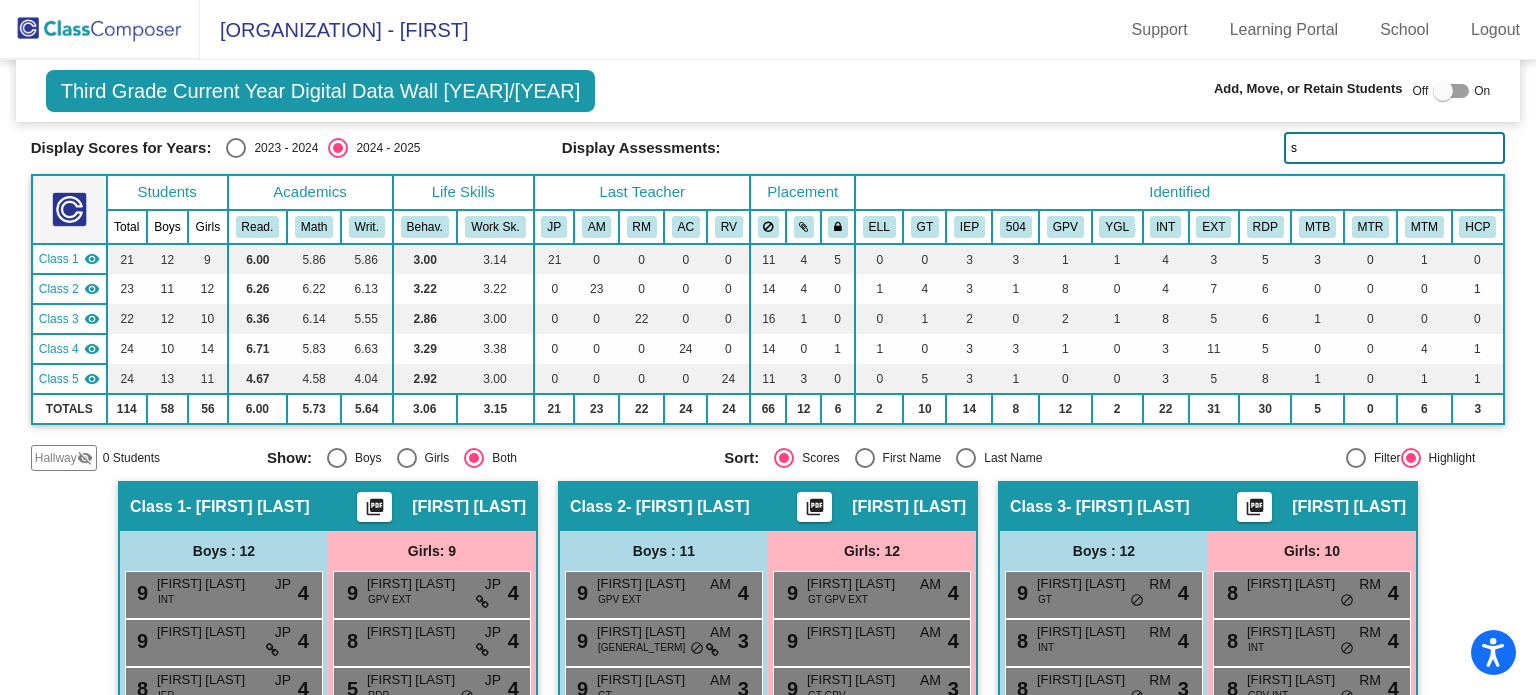 type 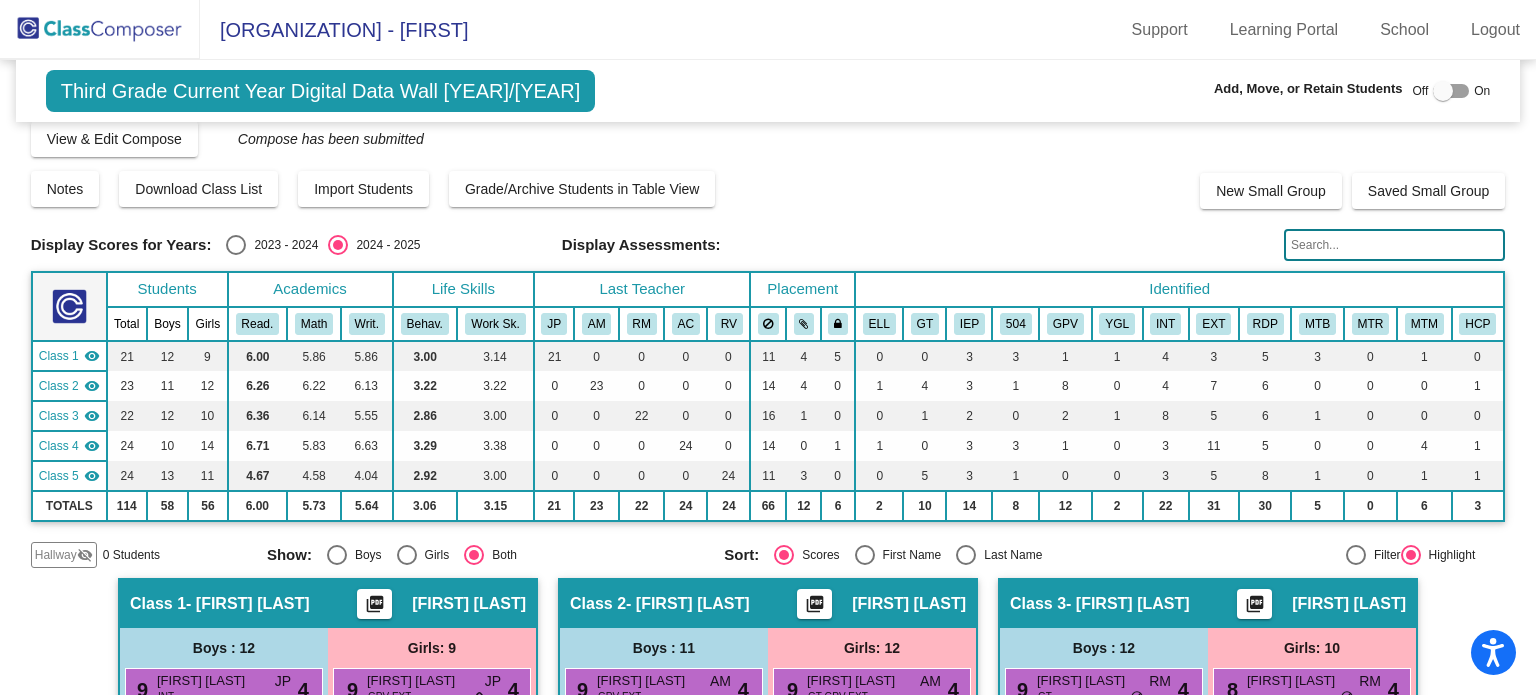 scroll, scrollTop: 0, scrollLeft: 0, axis: both 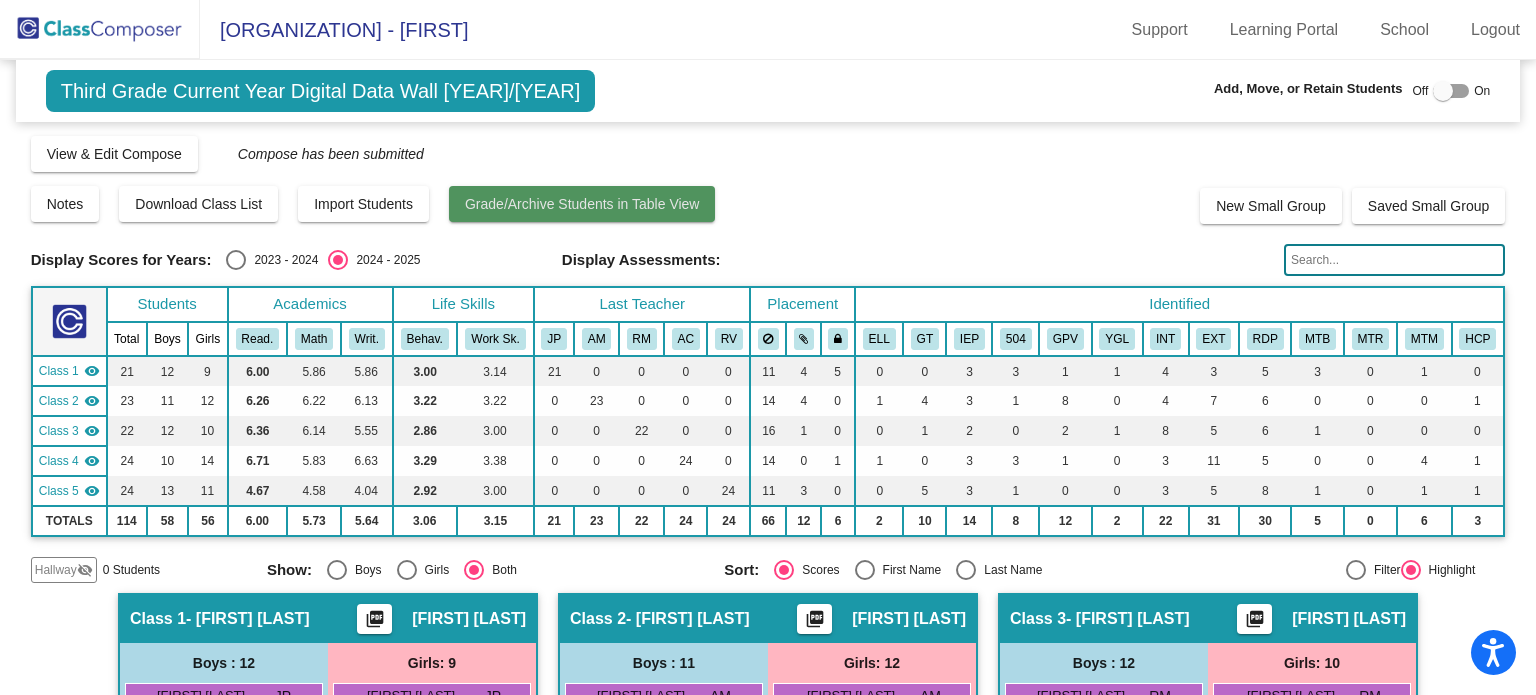 click on "Grade/Archive Students in Table View" 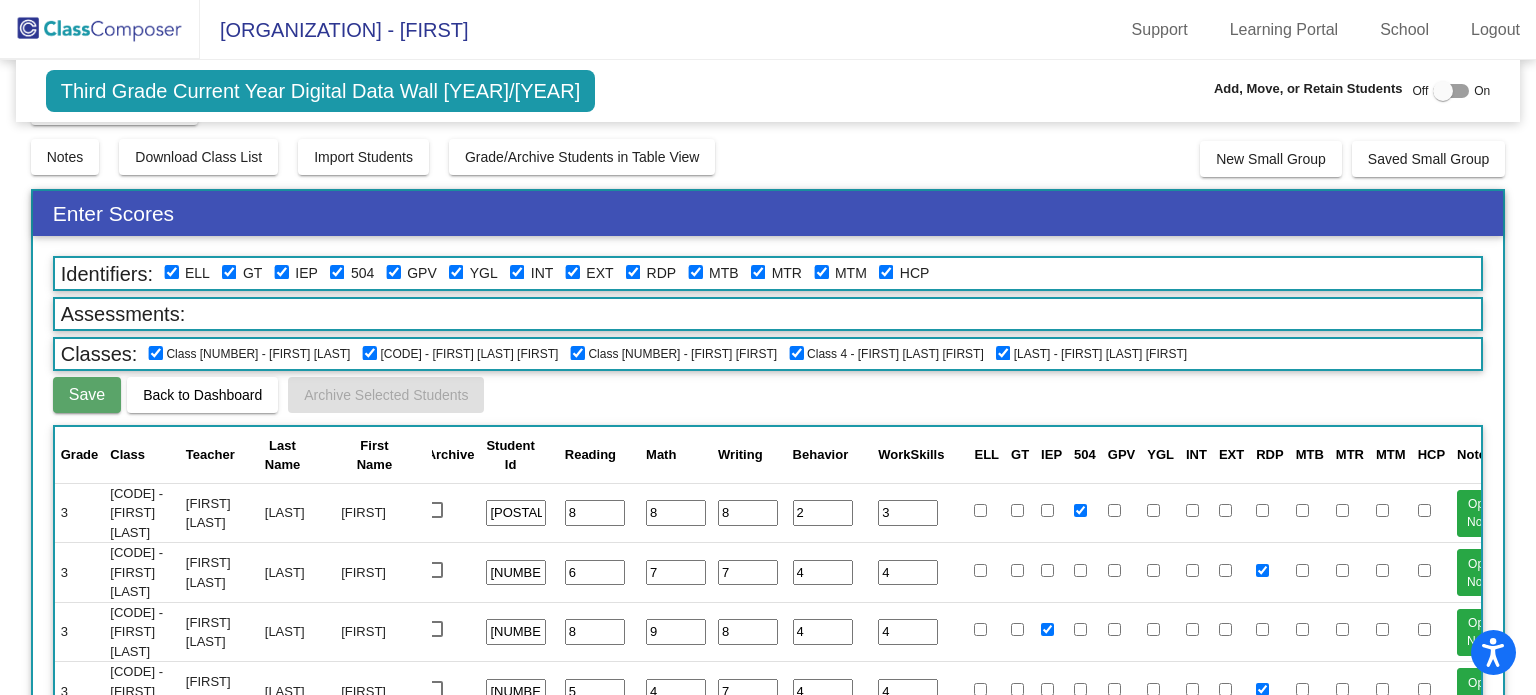 scroll, scrollTop: 32, scrollLeft: 0, axis: vertical 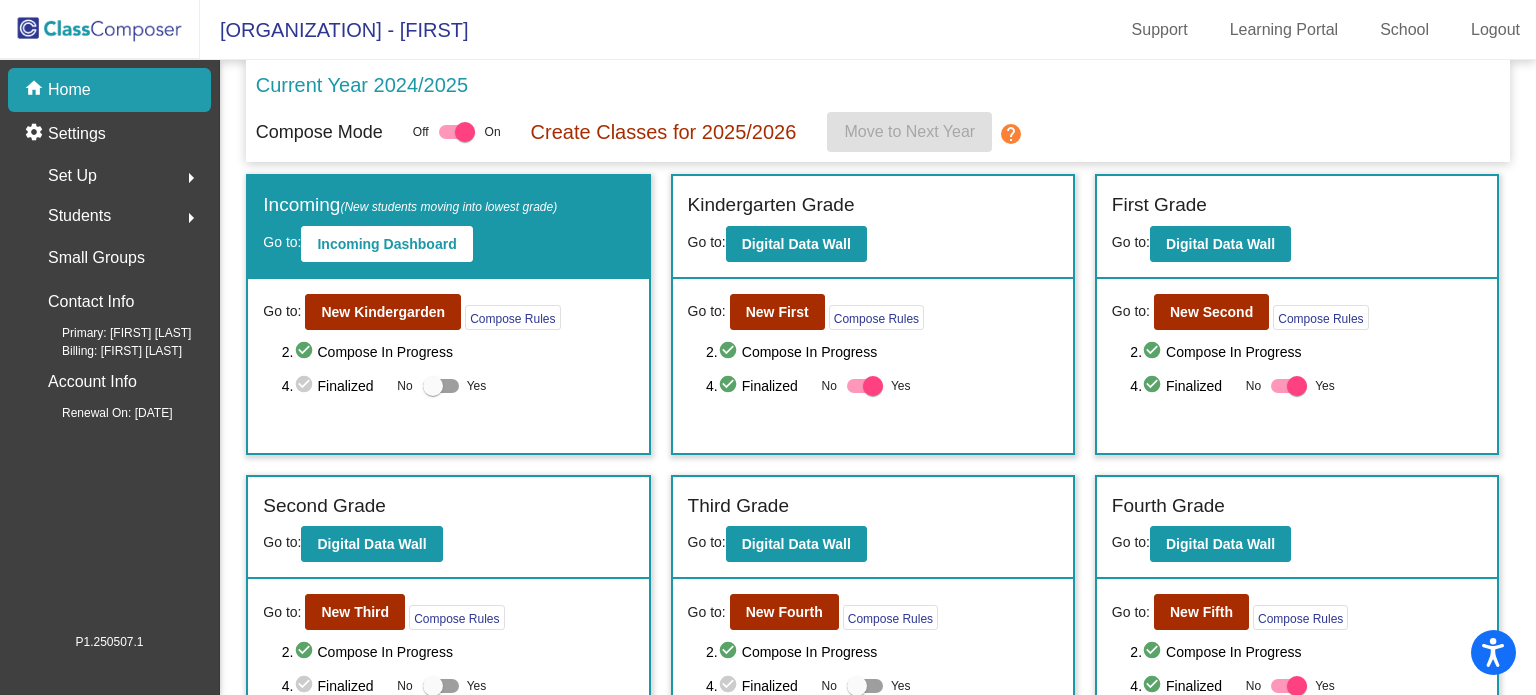 click on "Students  arrow_right" 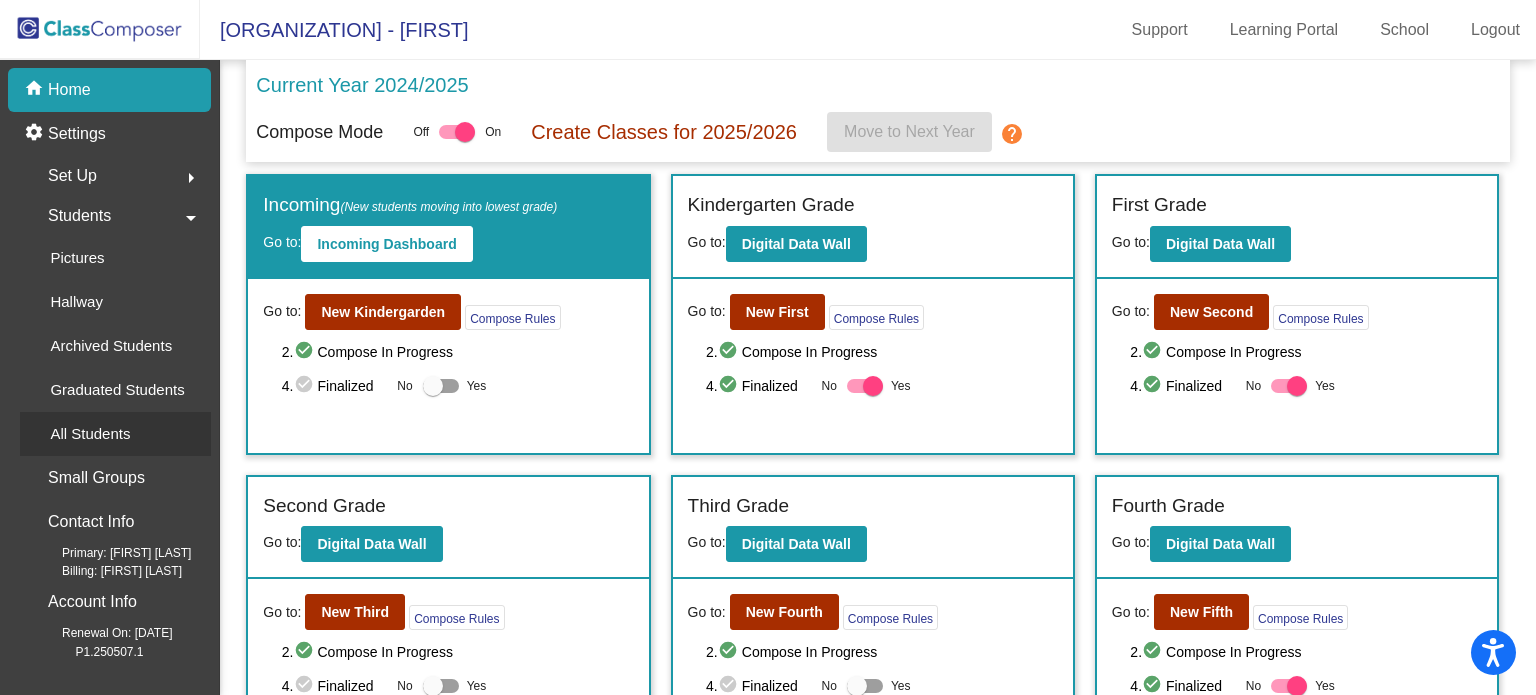 click on "All Students" 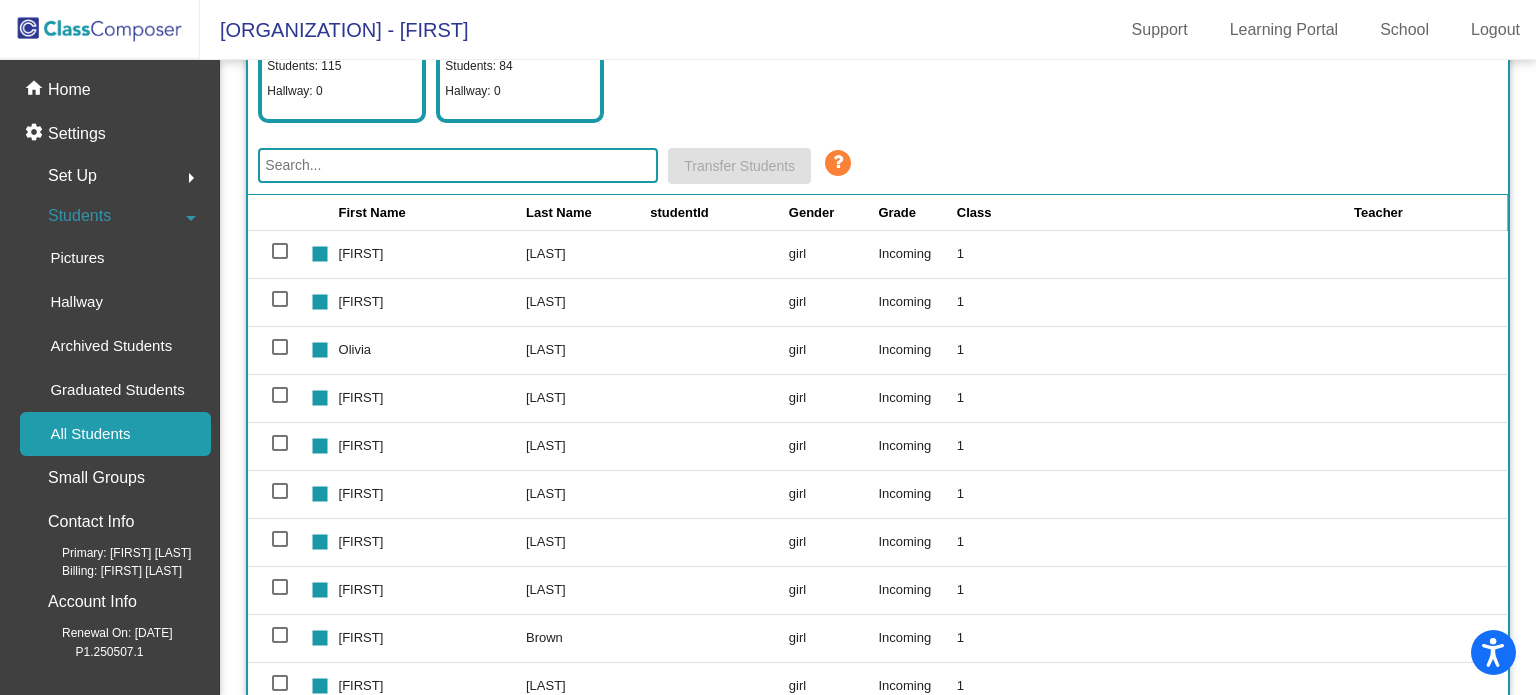 scroll, scrollTop: 242, scrollLeft: 0, axis: vertical 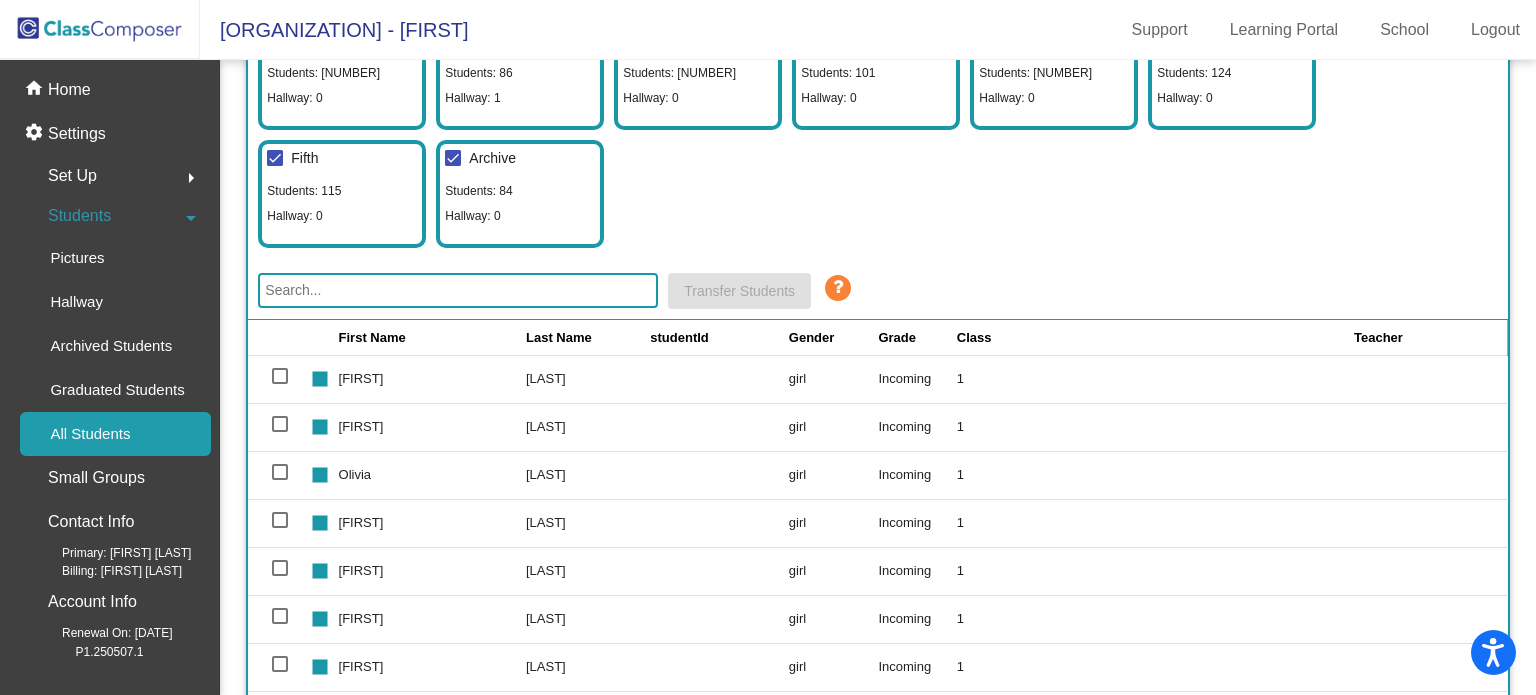click 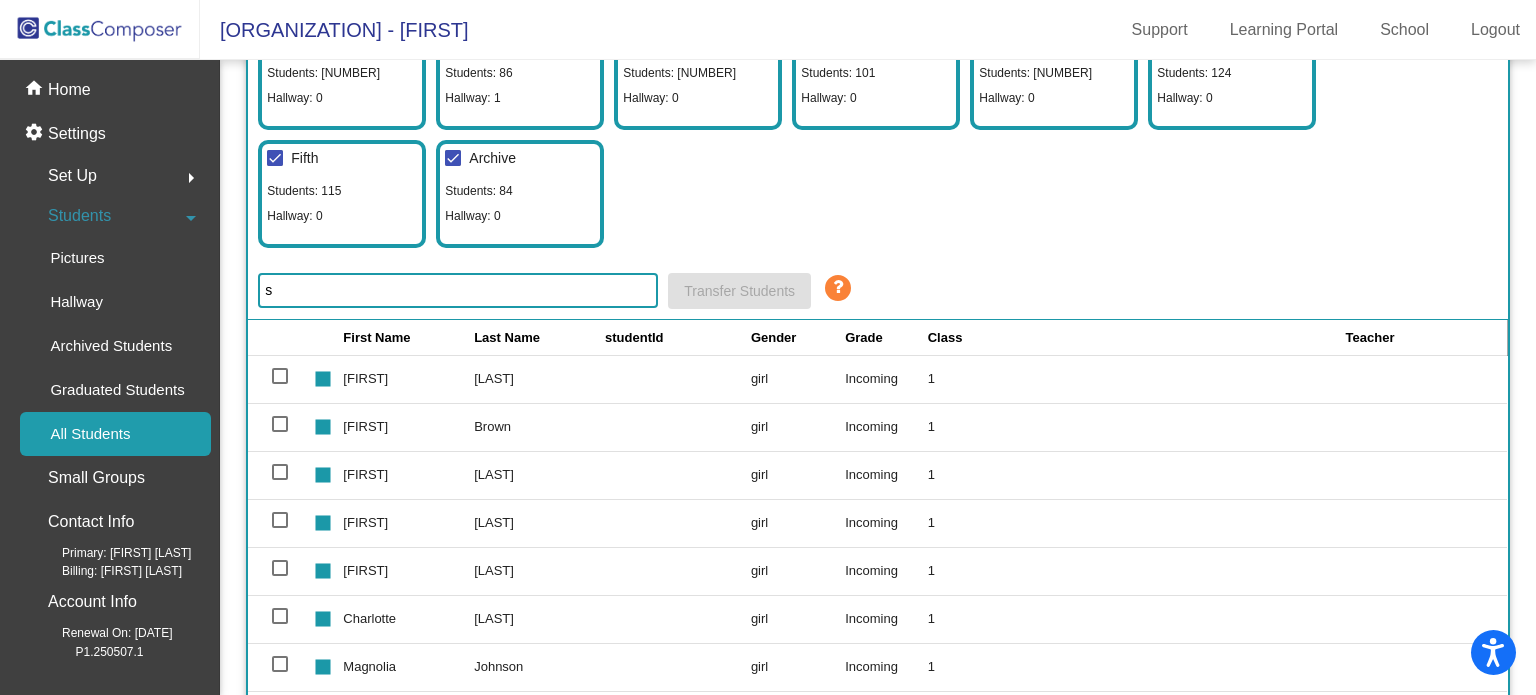 type on "s" 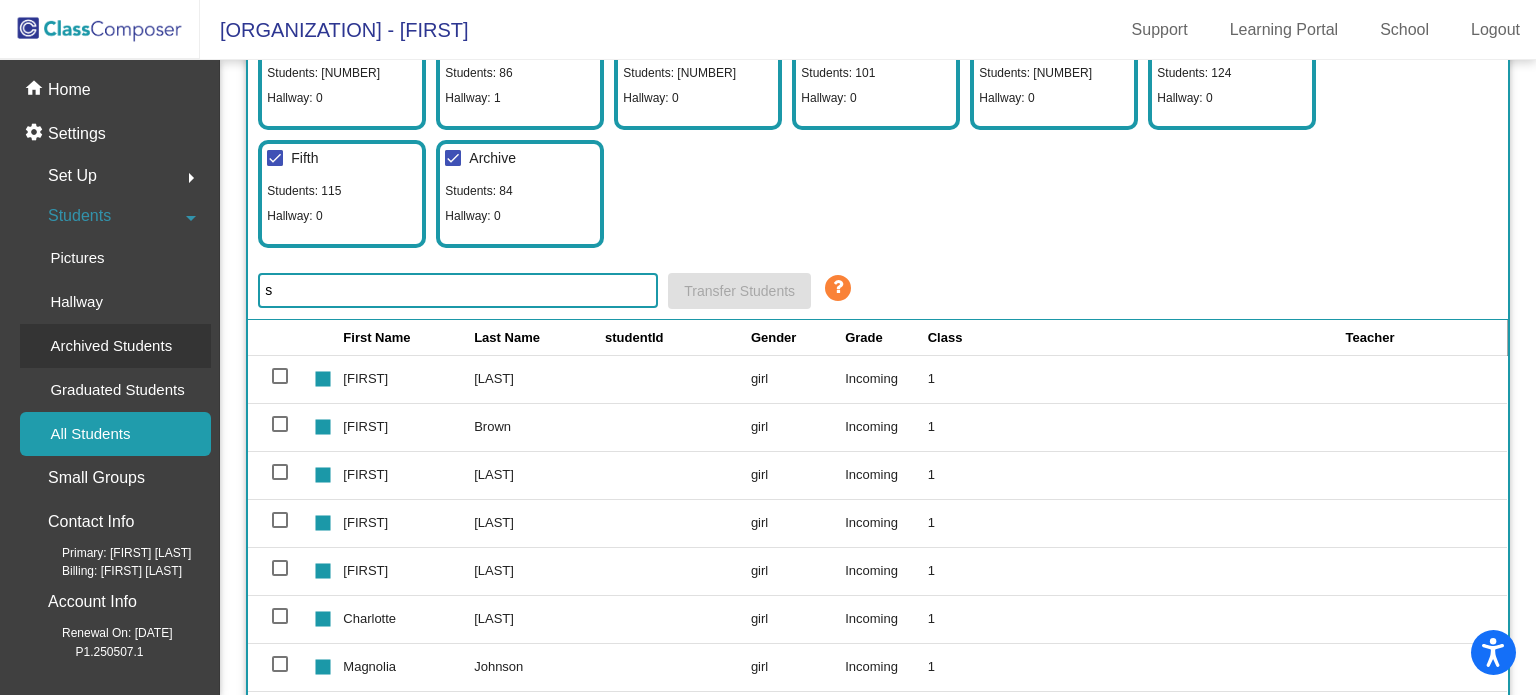 click on "Archived Students" 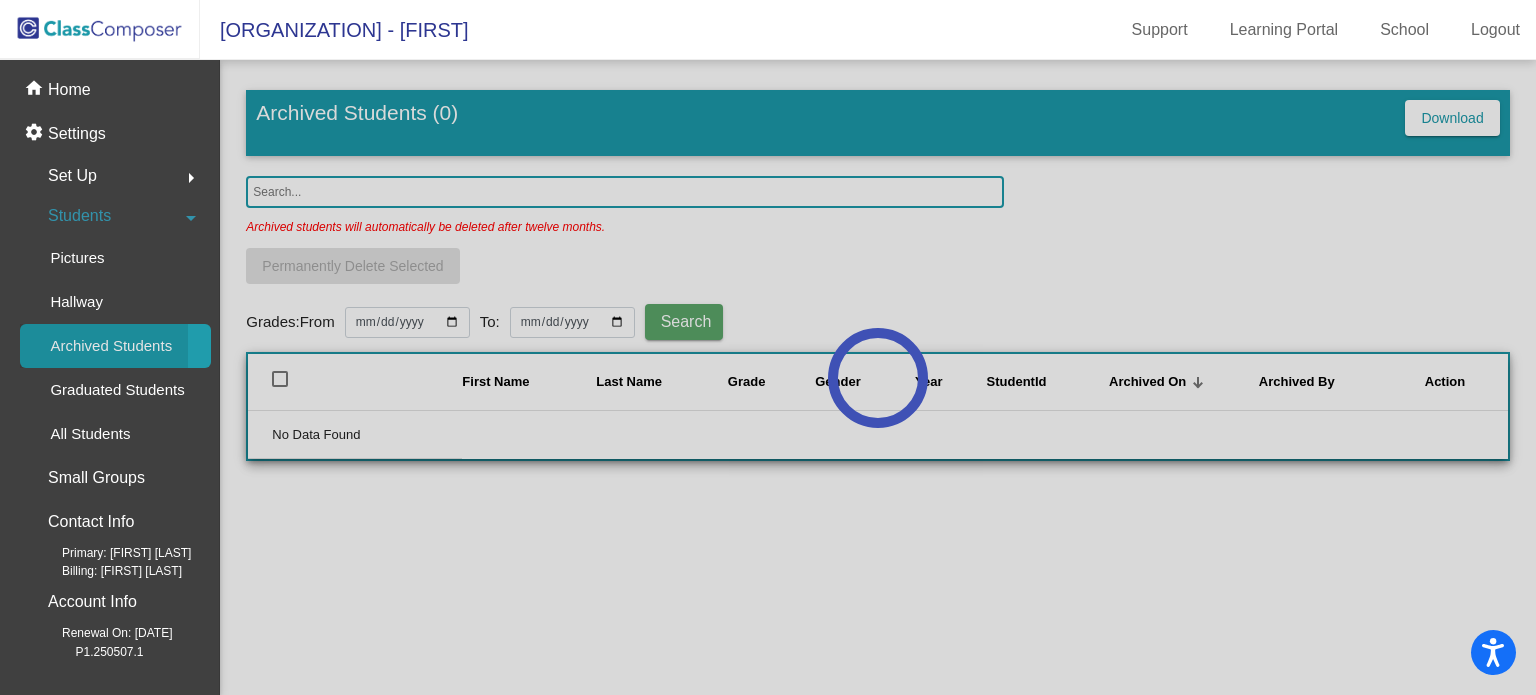 scroll, scrollTop: 0, scrollLeft: 0, axis: both 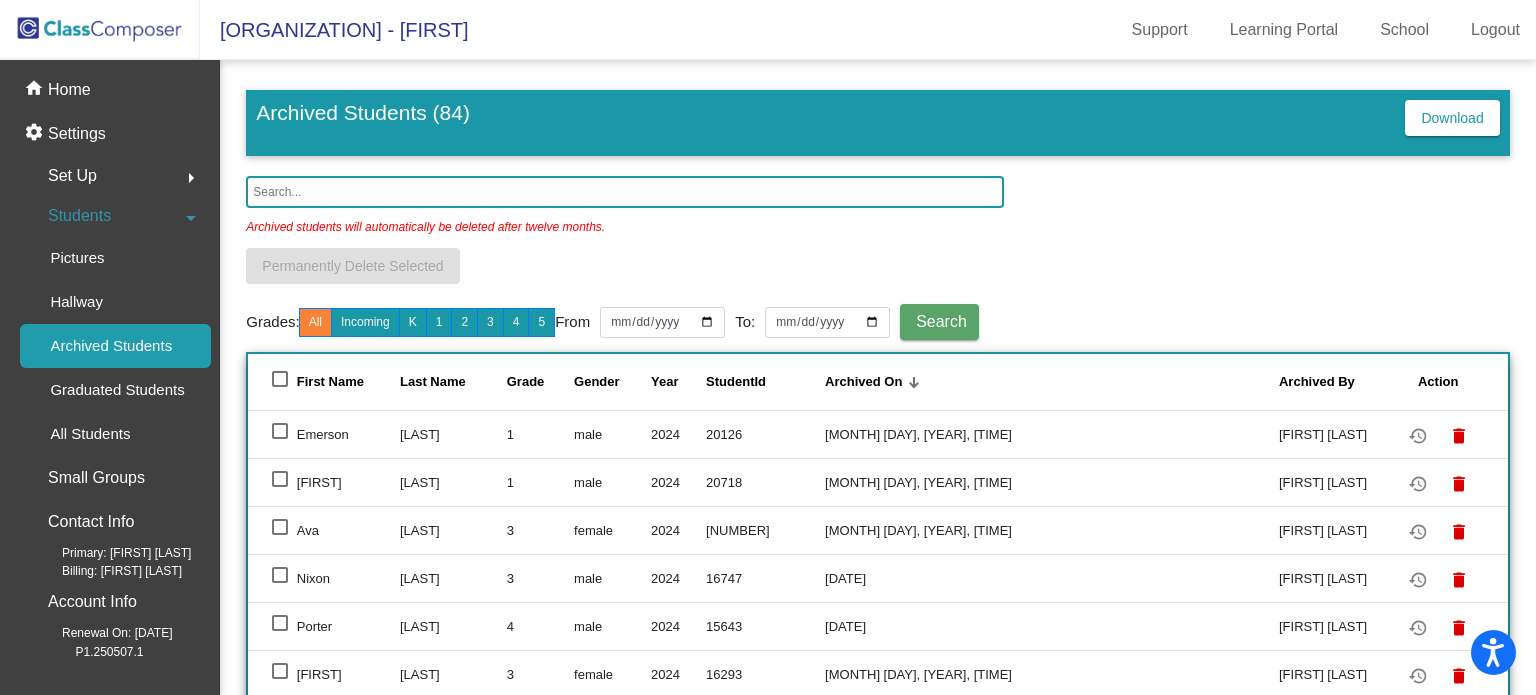 click 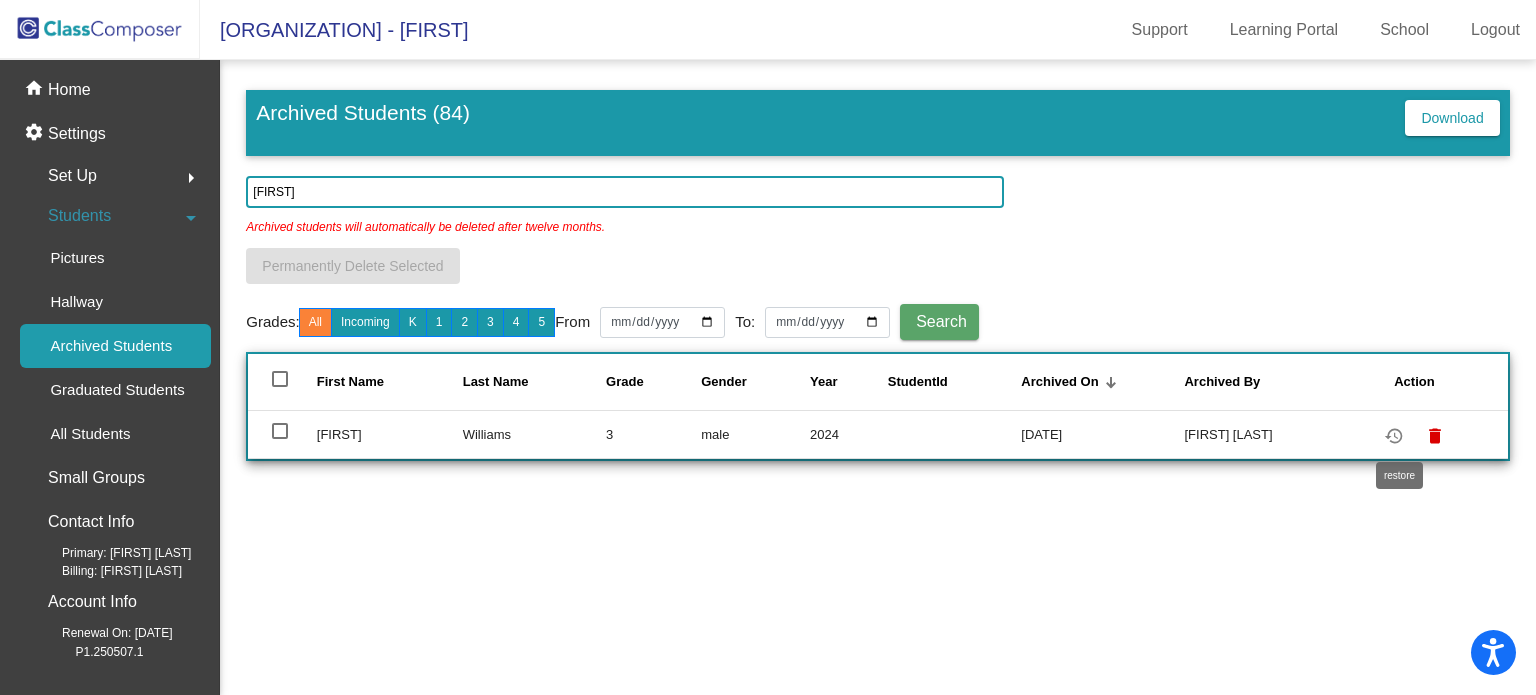 type on "[FIRST]" 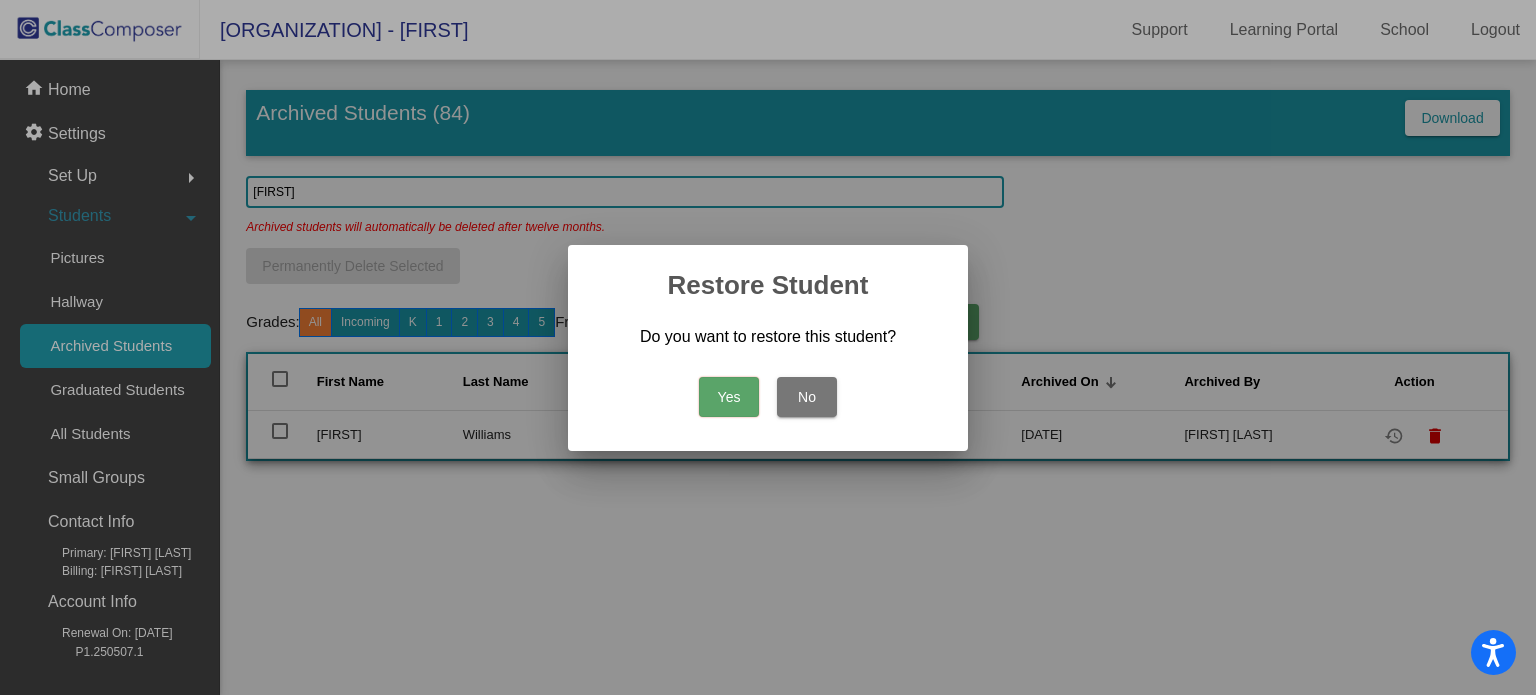 click on "Yes" at bounding box center [729, 397] 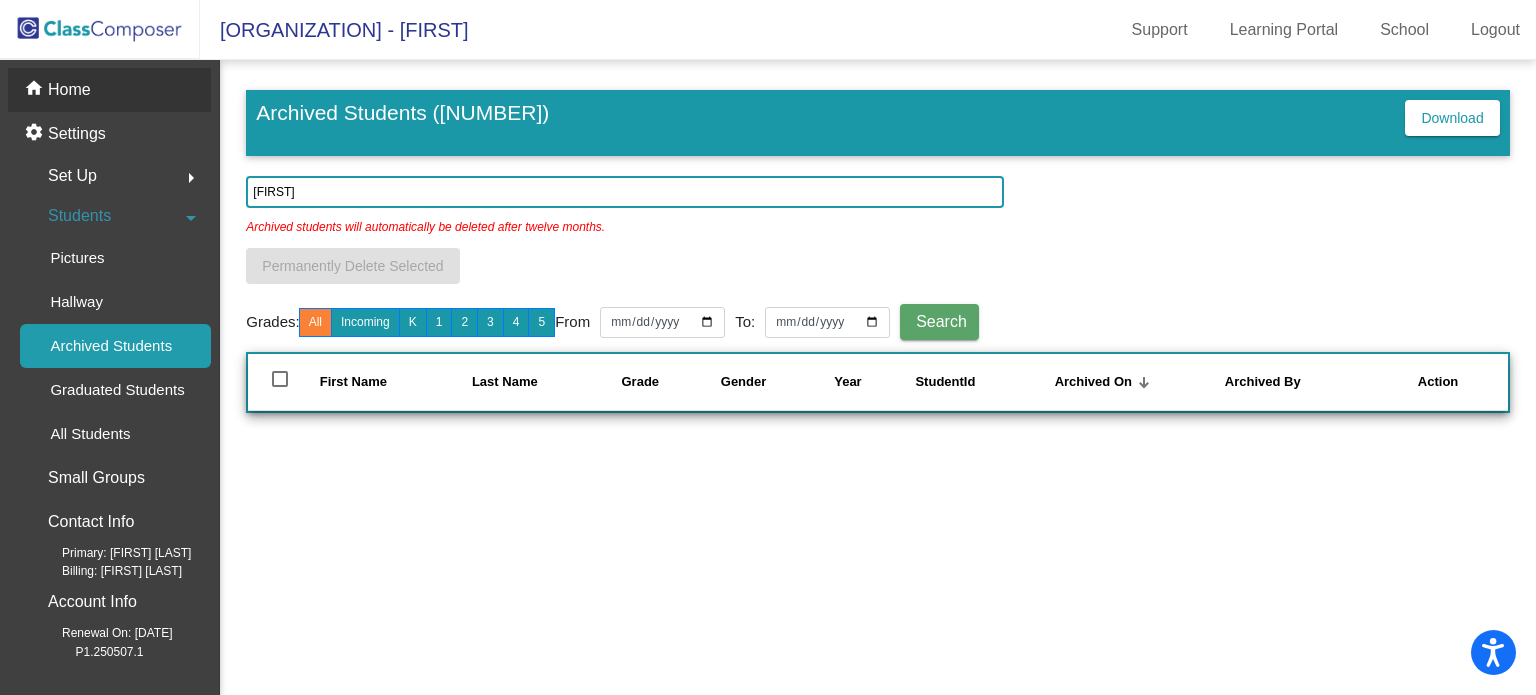 click on "Home" 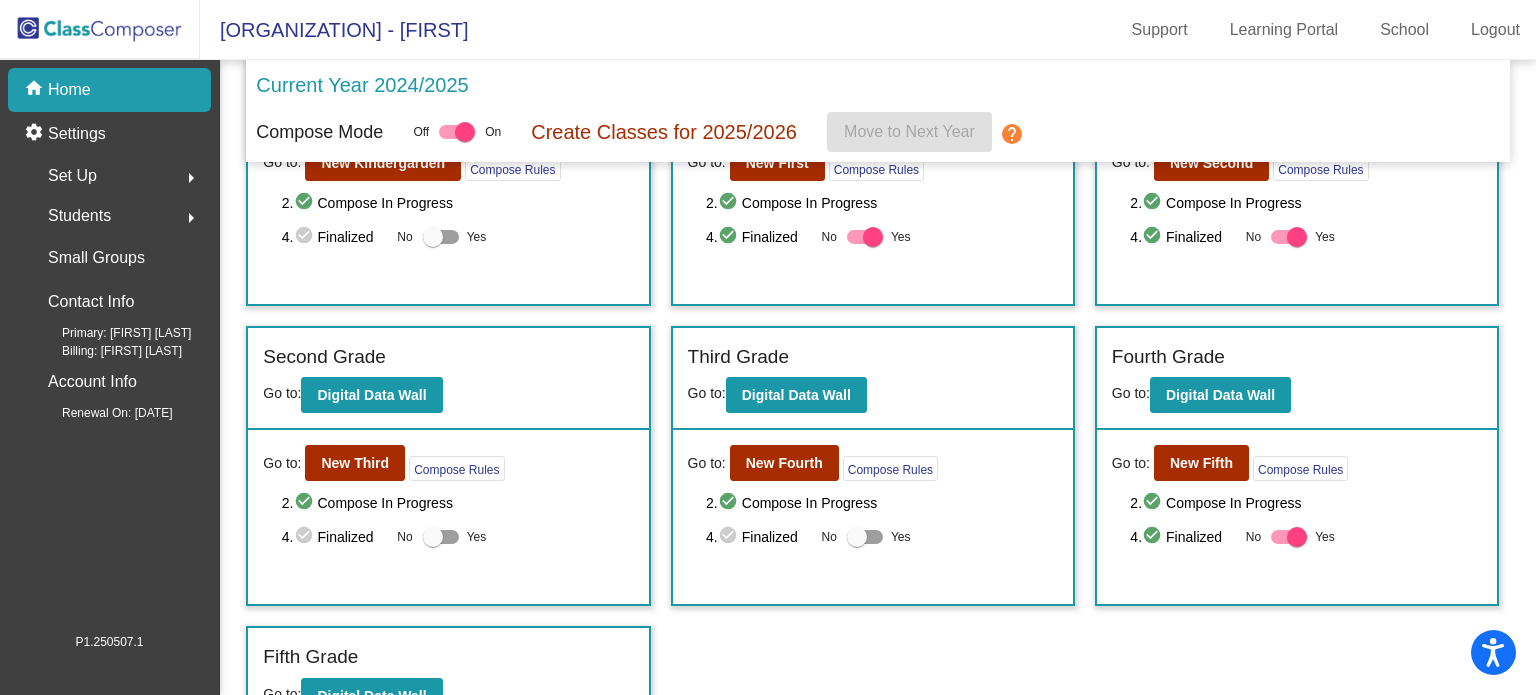 scroll, scrollTop: 147, scrollLeft: 0, axis: vertical 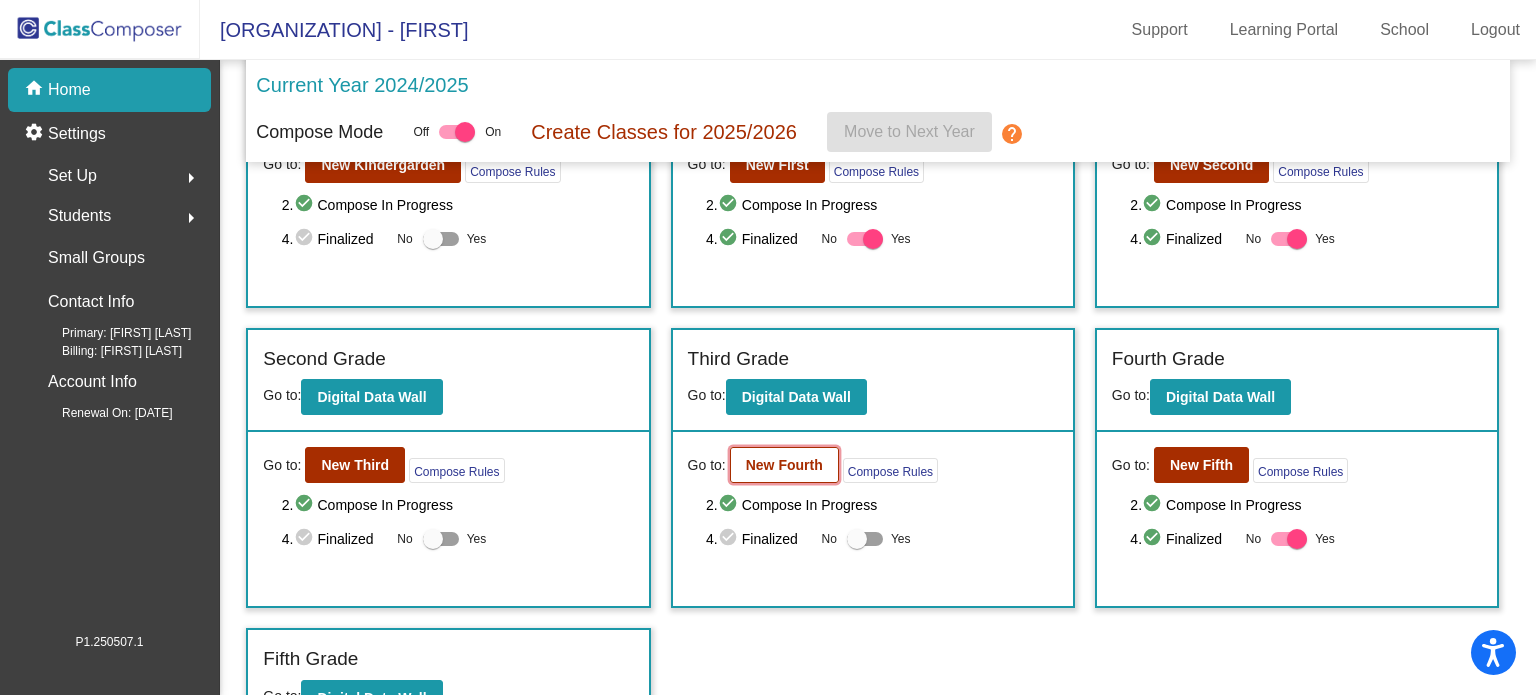 click on "New Fourth" 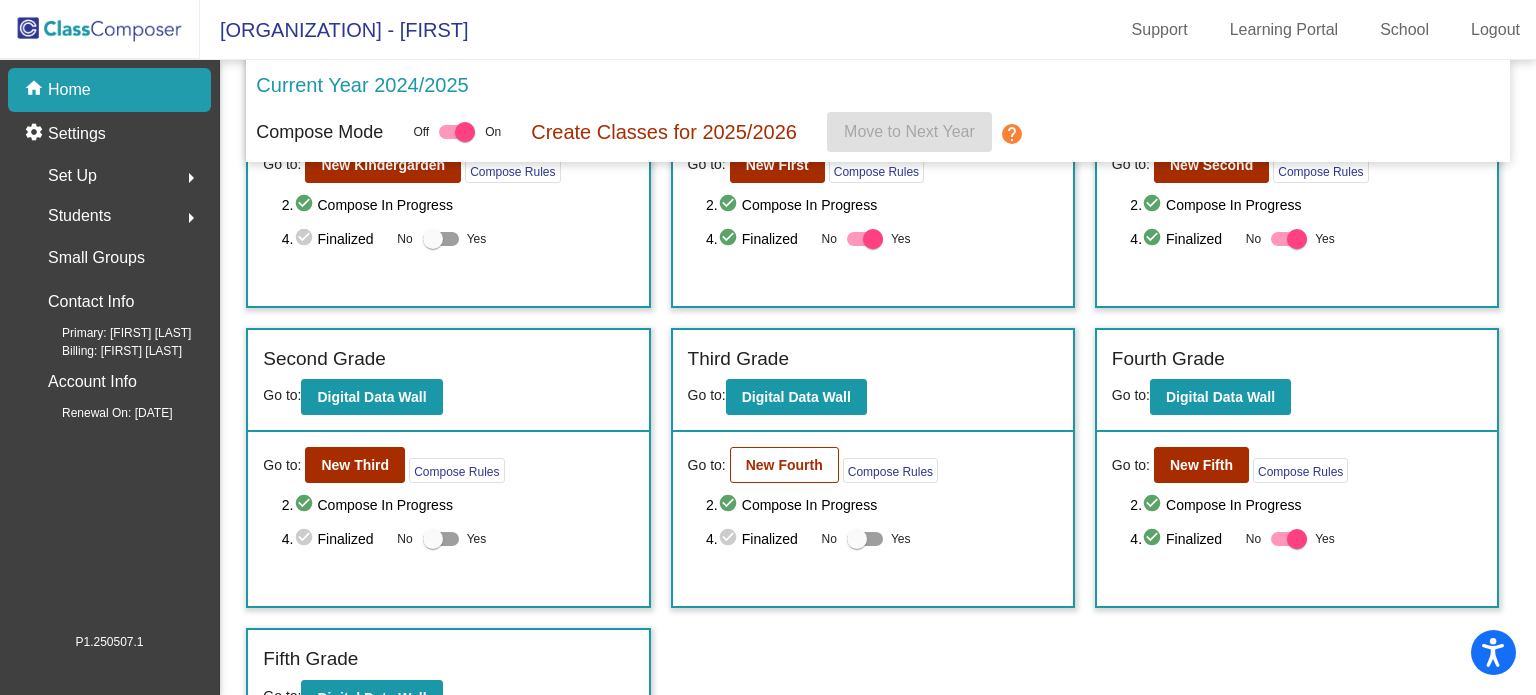 scroll, scrollTop: 0, scrollLeft: 0, axis: both 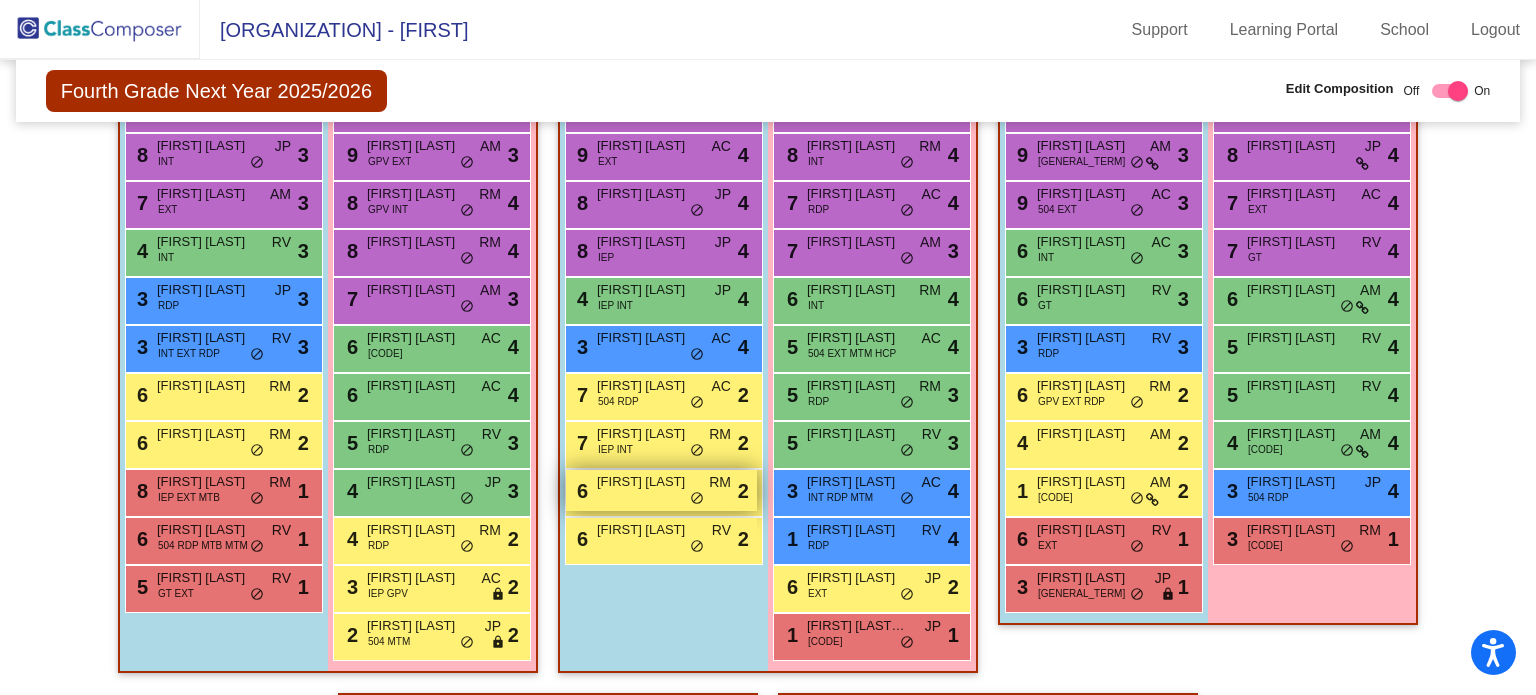click on "[NUMBER] [FIRST] [LAST] [LAST] [LAST] [LAST] [LAST]" at bounding box center [661, 490] 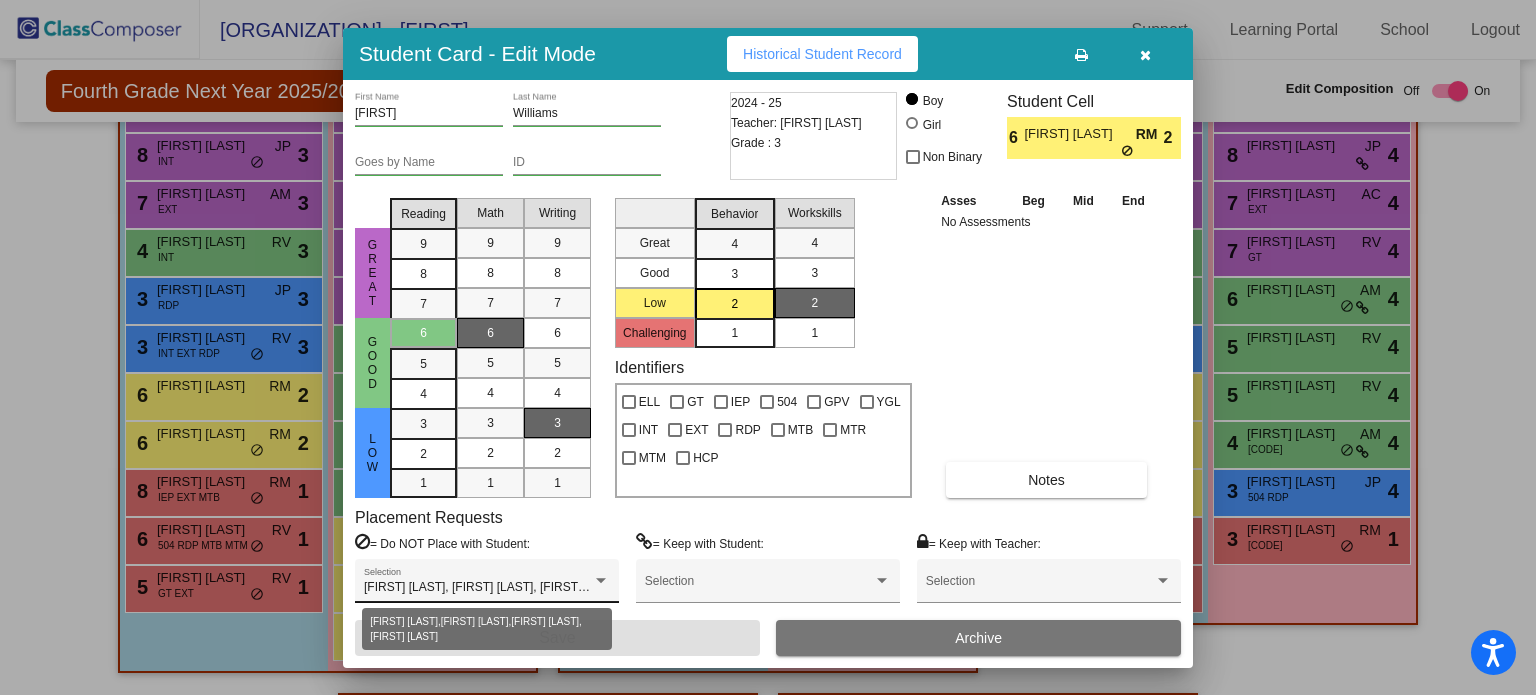 click at bounding box center [601, 581] 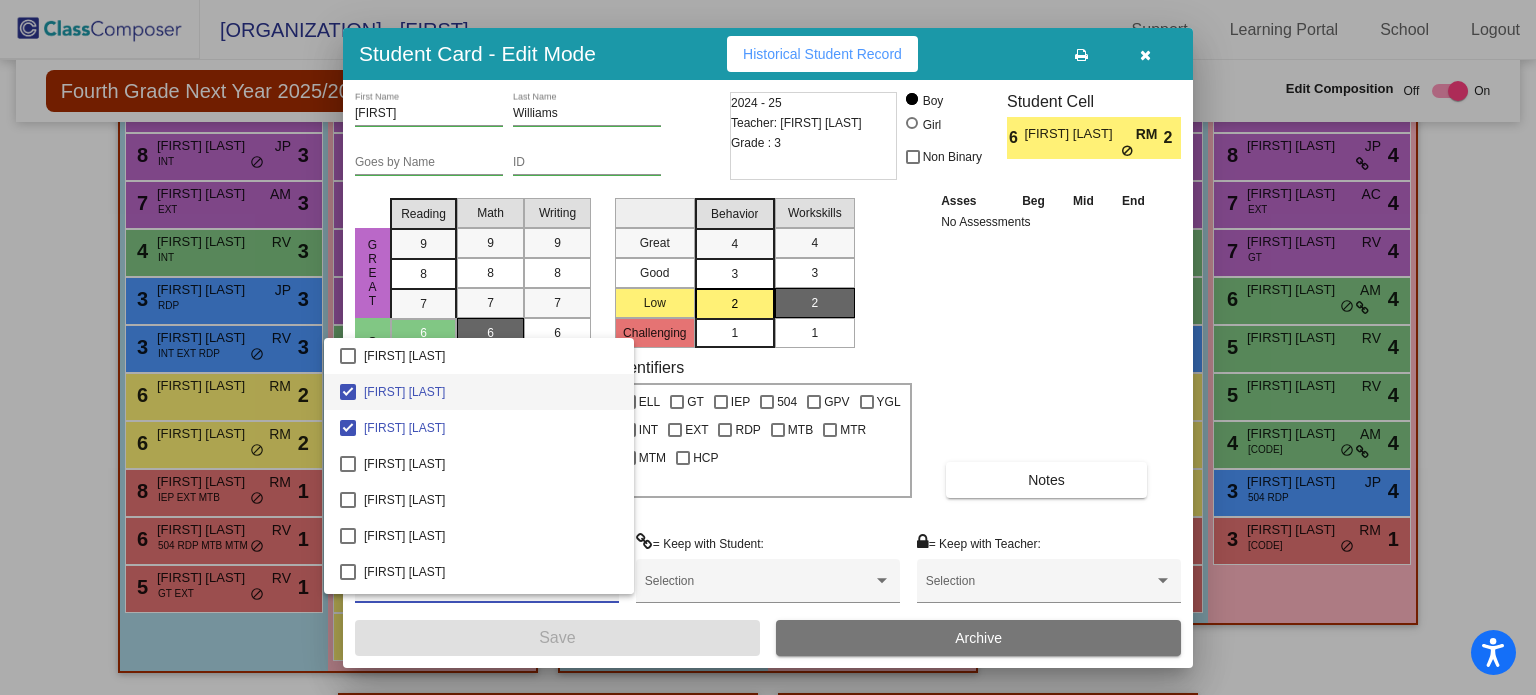 click at bounding box center (768, 347) 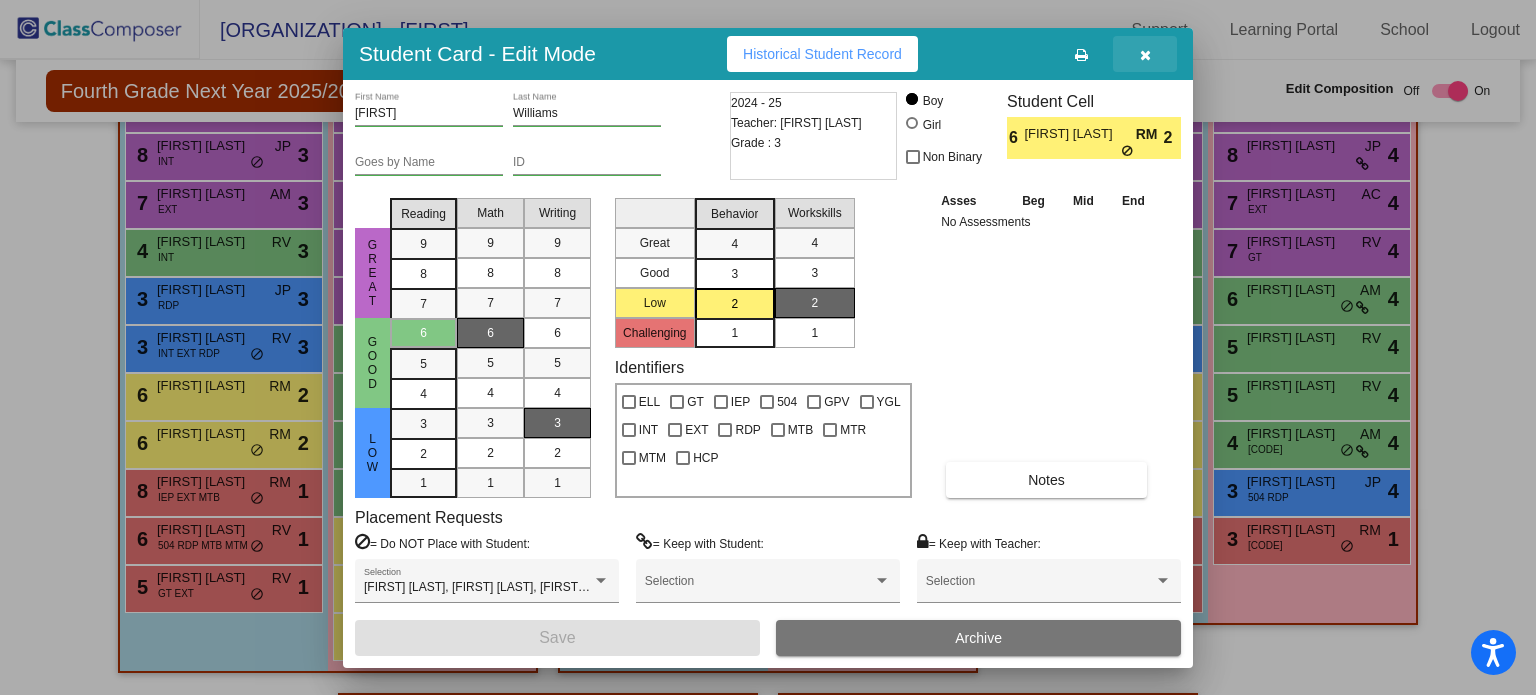 click at bounding box center [1145, 54] 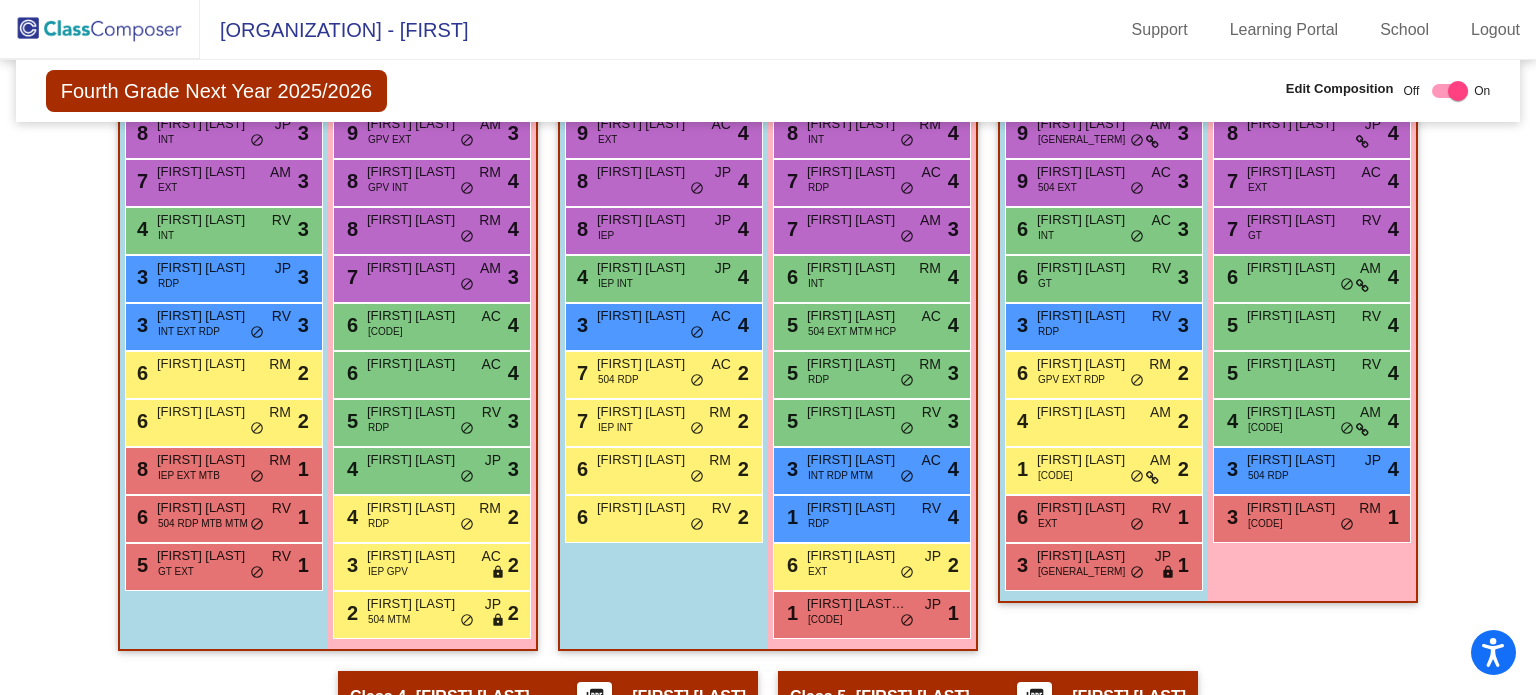 scroll, scrollTop: 601, scrollLeft: 0, axis: vertical 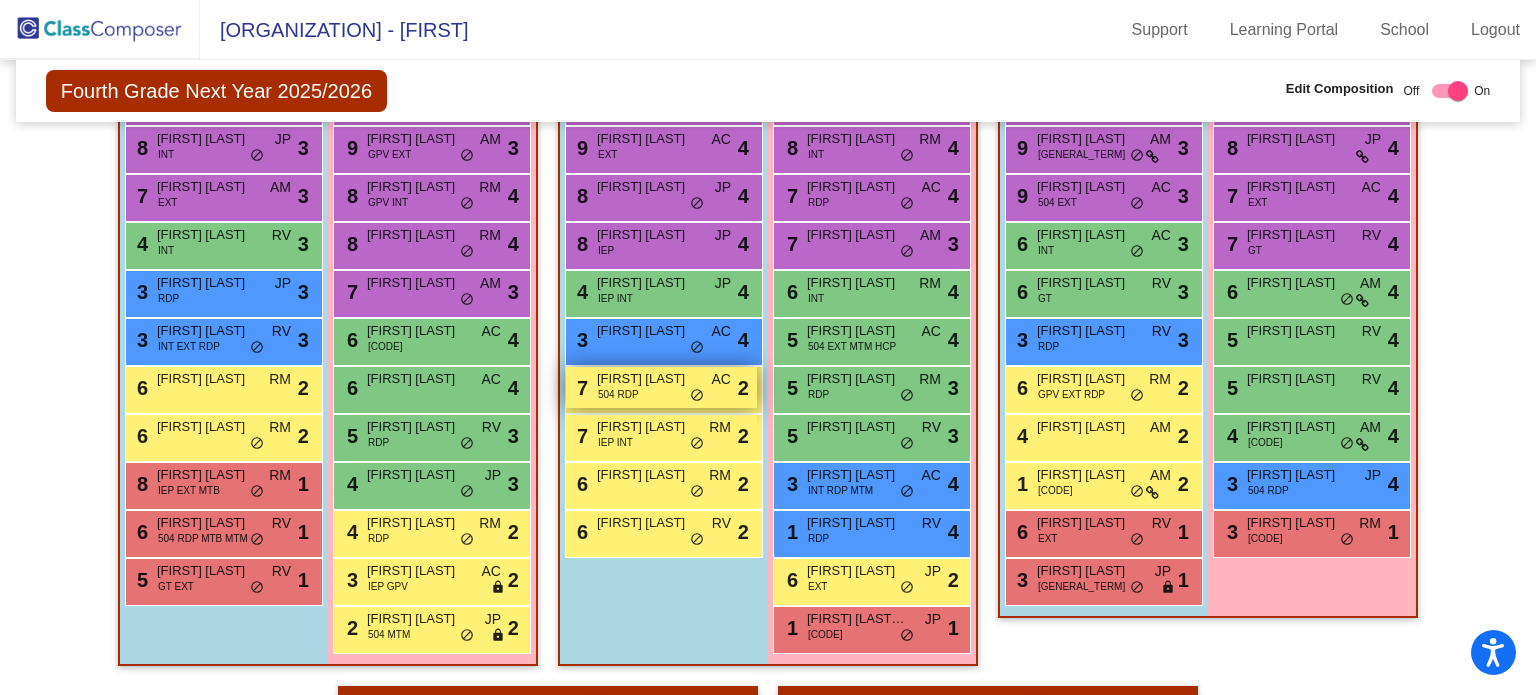 click on "[FIRST] [LAST]" at bounding box center (647, 379) 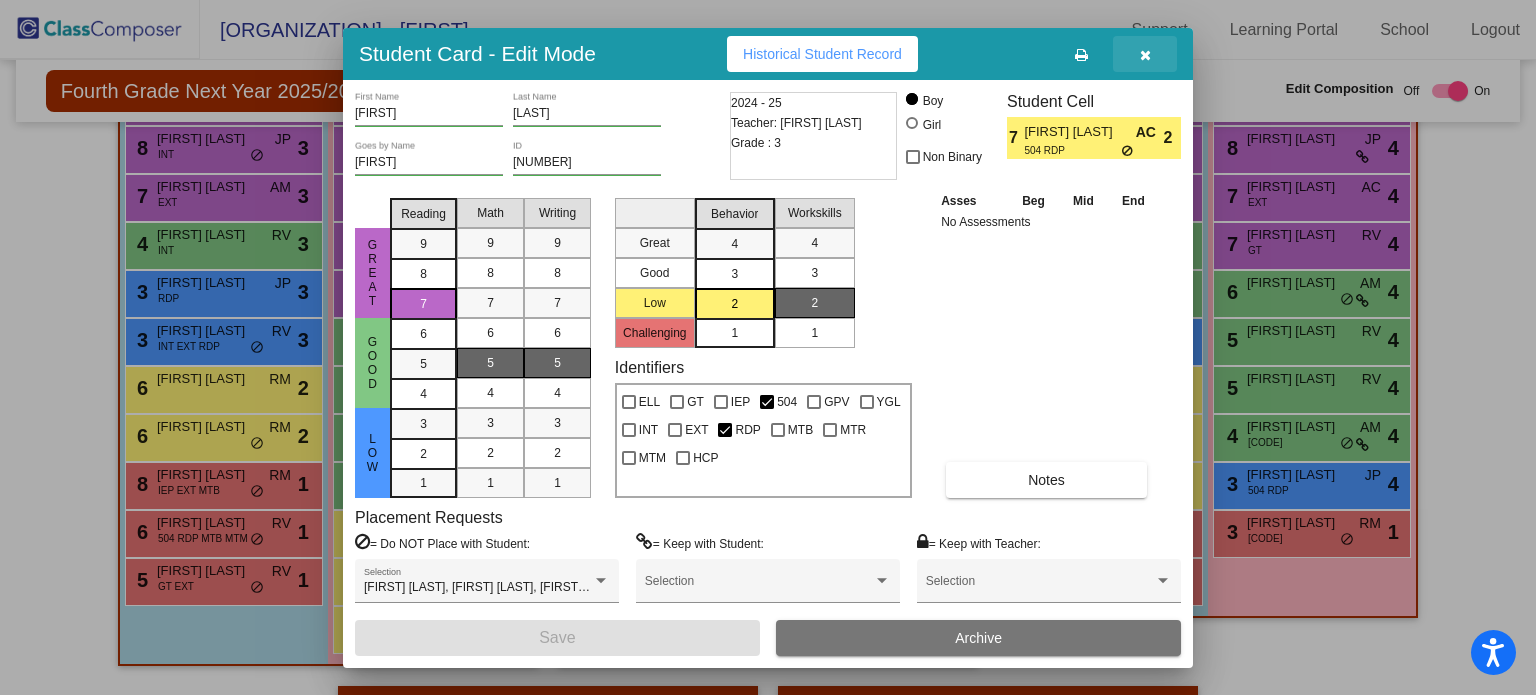 click at bounding box center [1145, 55] 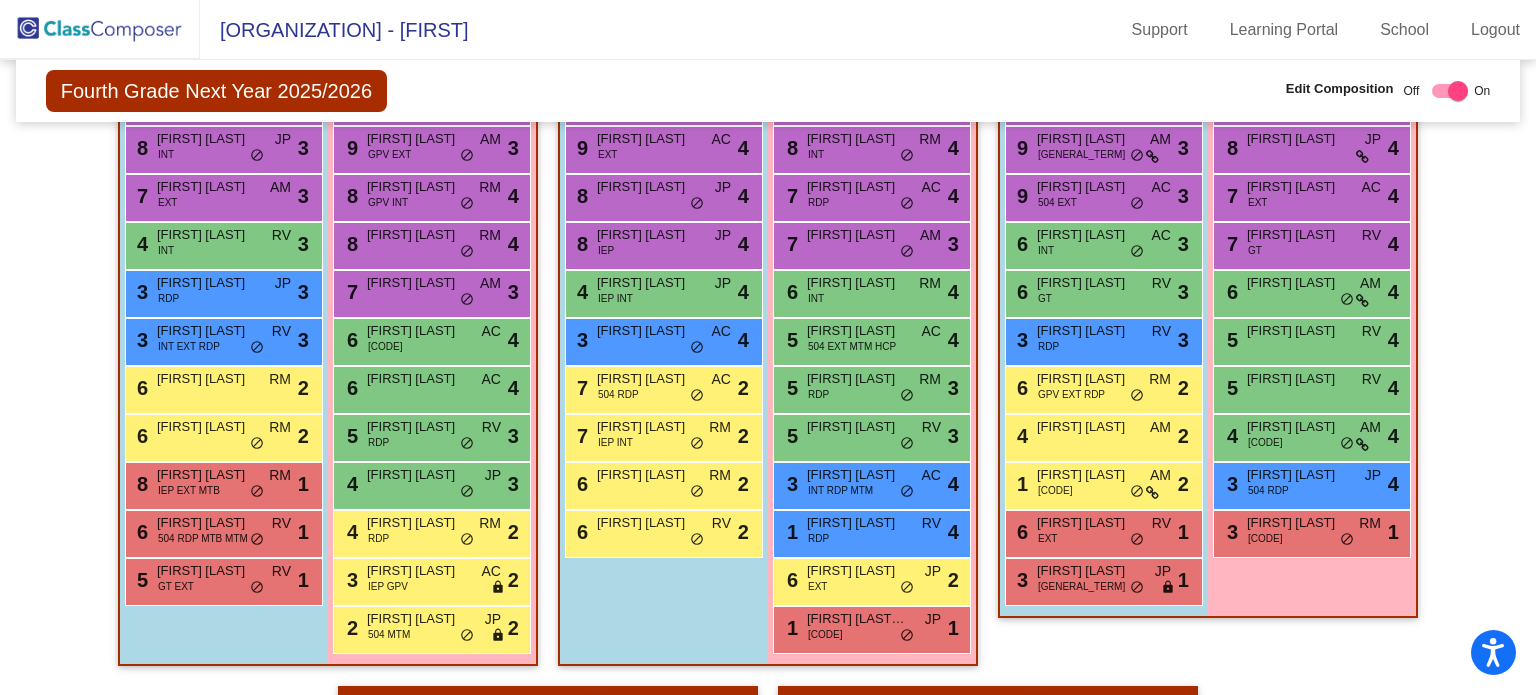 scroll, scrollTop: 635, scrollLeft: 0, axis: vertical 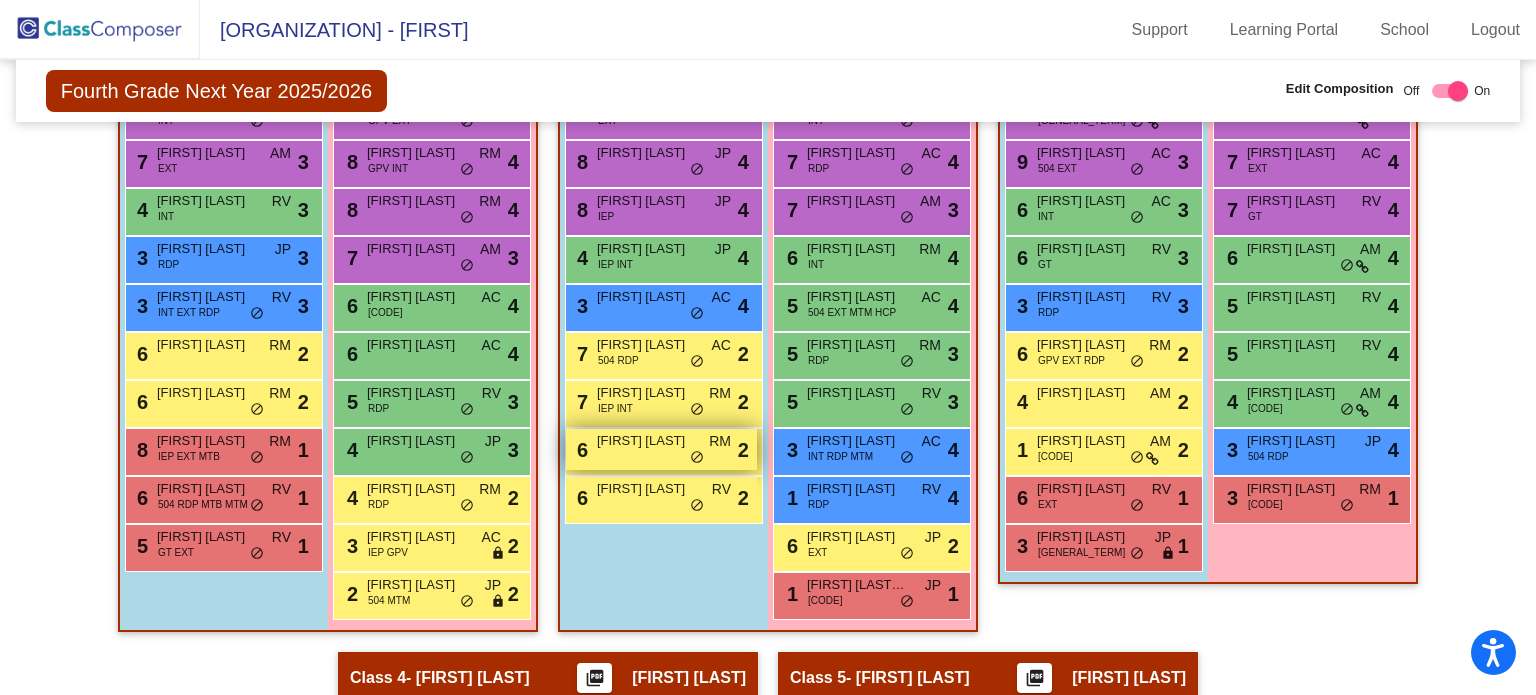click on "[NUMBER] [FIRST] [LAST] [LAST] [LAST] [LAST] [LAST]" at bounding box center (661, 449) 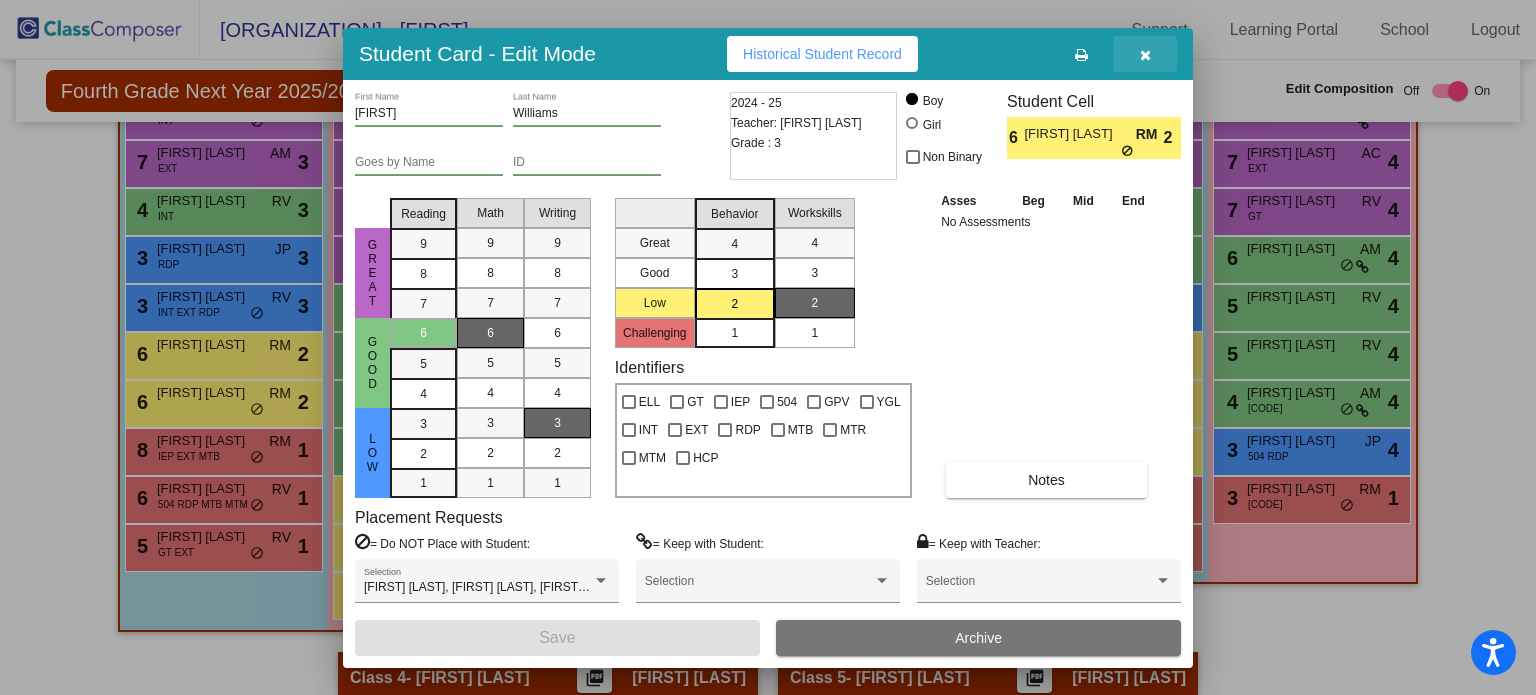 click at bounding box center [1145, 54] 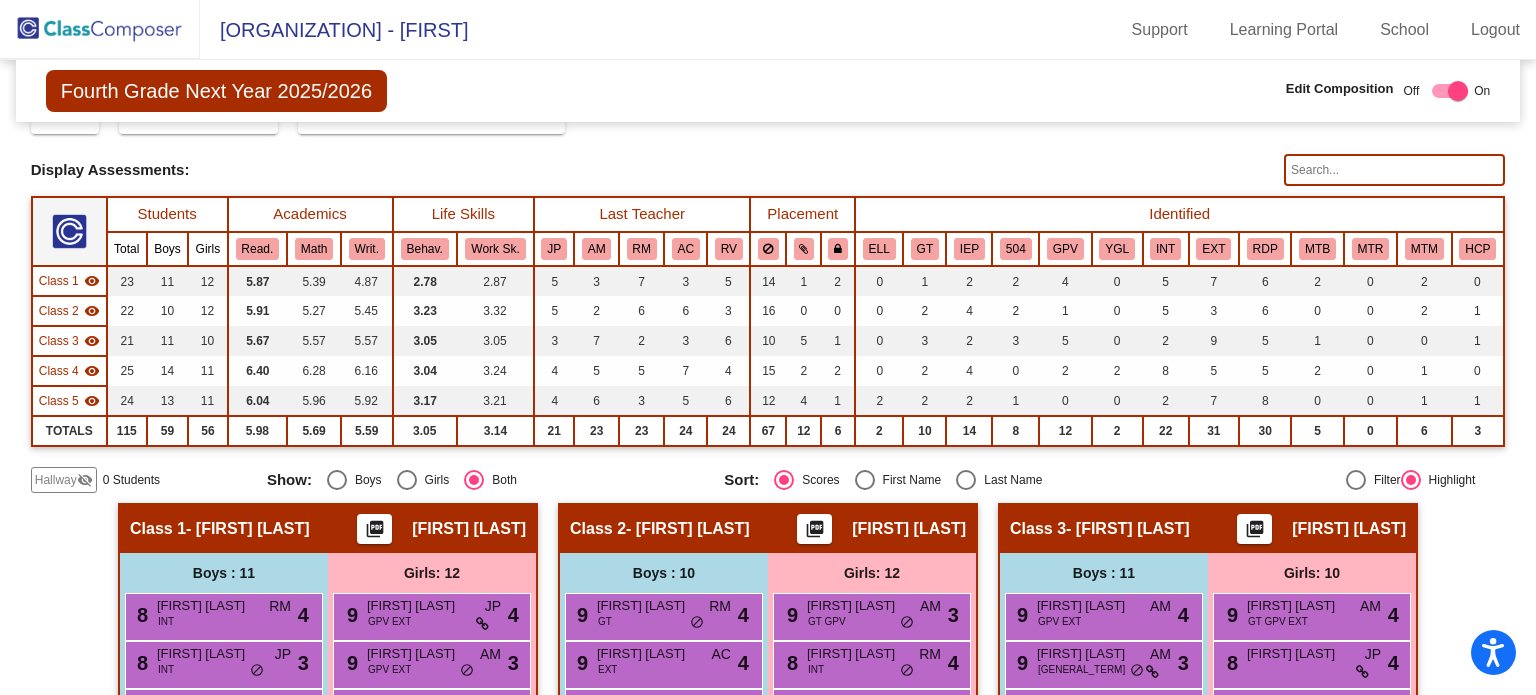 scroll, scrollTop: 40, scrollLeft: 0, axis: vertical 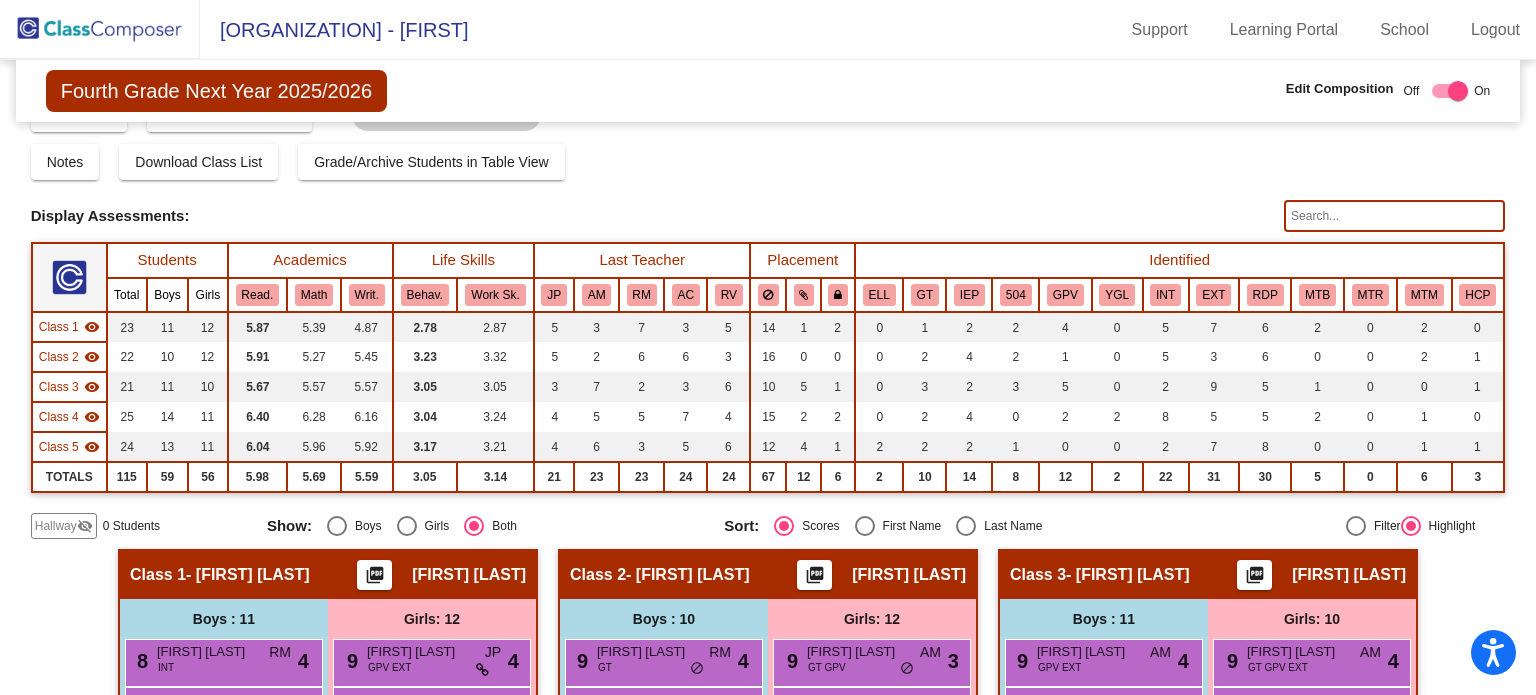 click 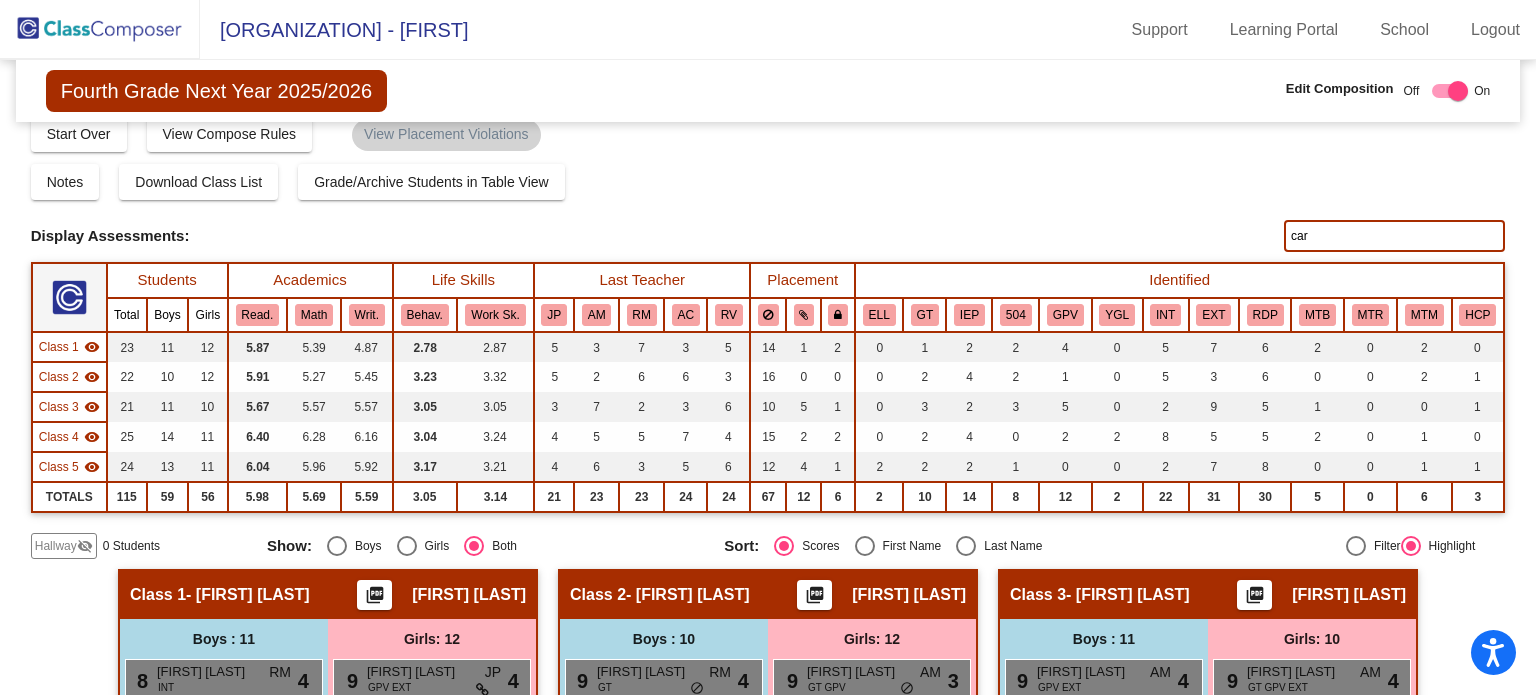 scroll, scrollTop: 12, scrollLeft: 0, axis: vertical 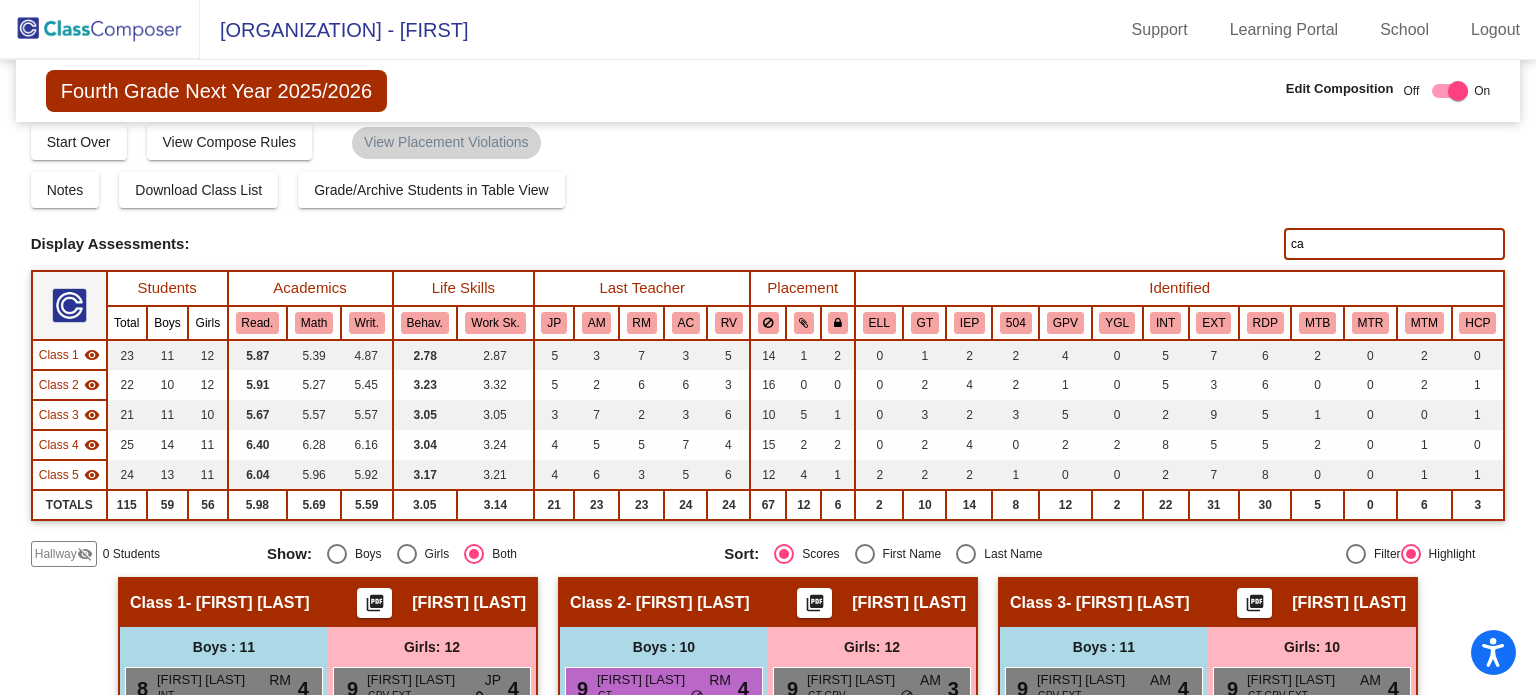 type on "c" 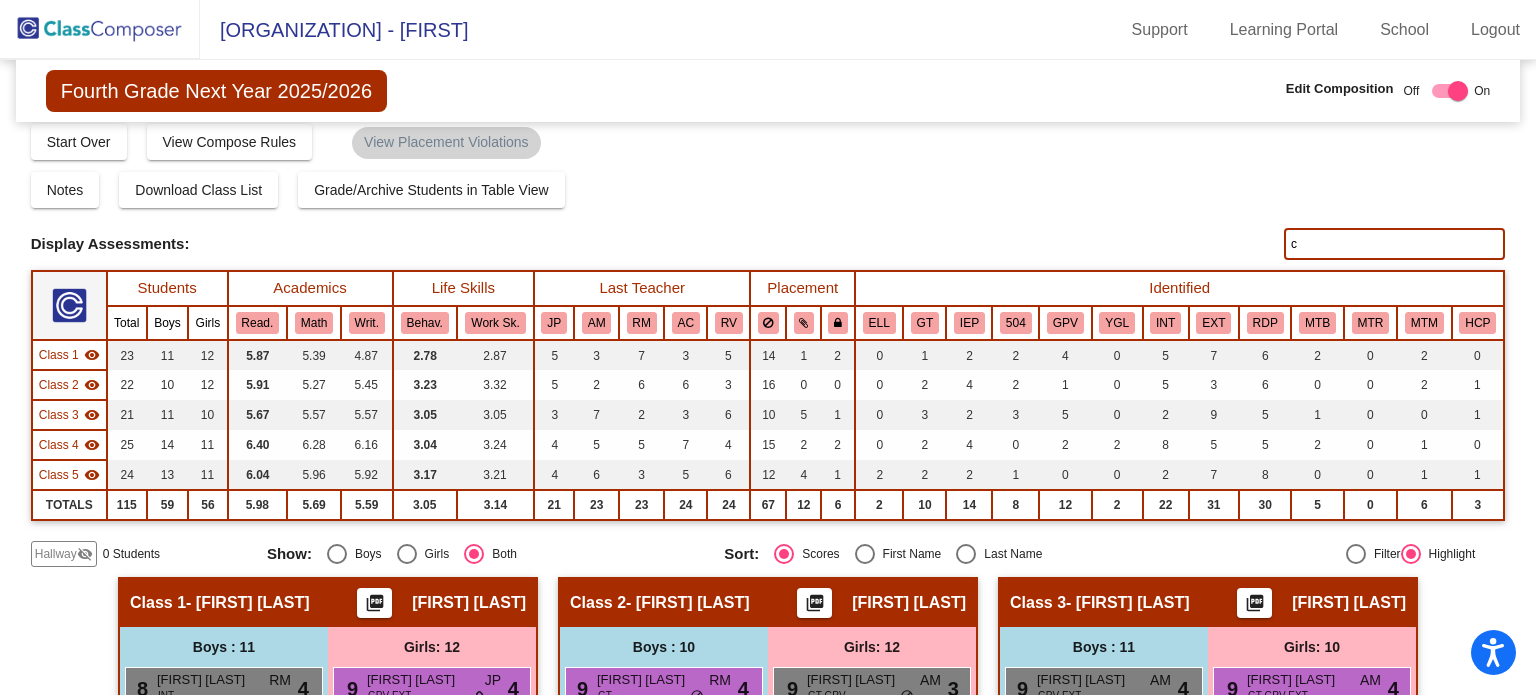 type 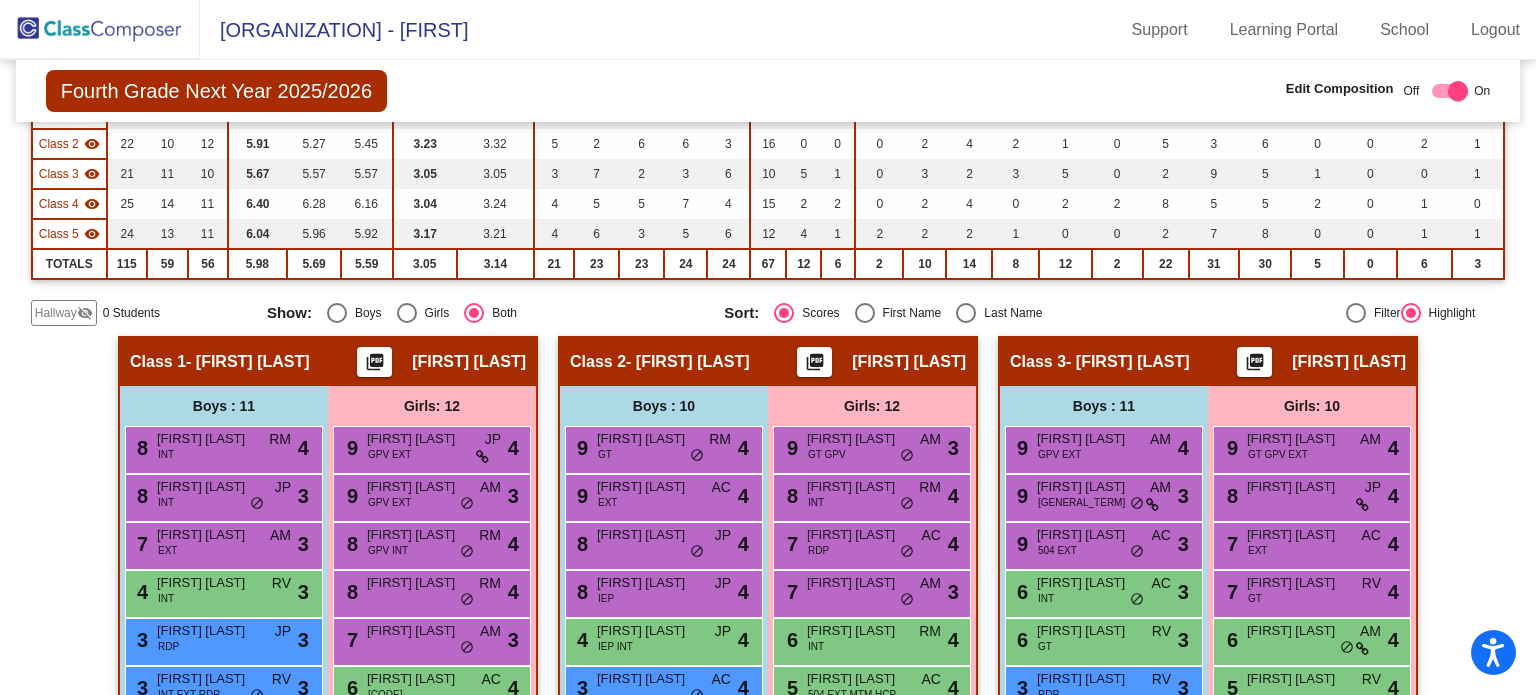 scroll, scrollTop: 0, scrollLeft: 0, axis: both 